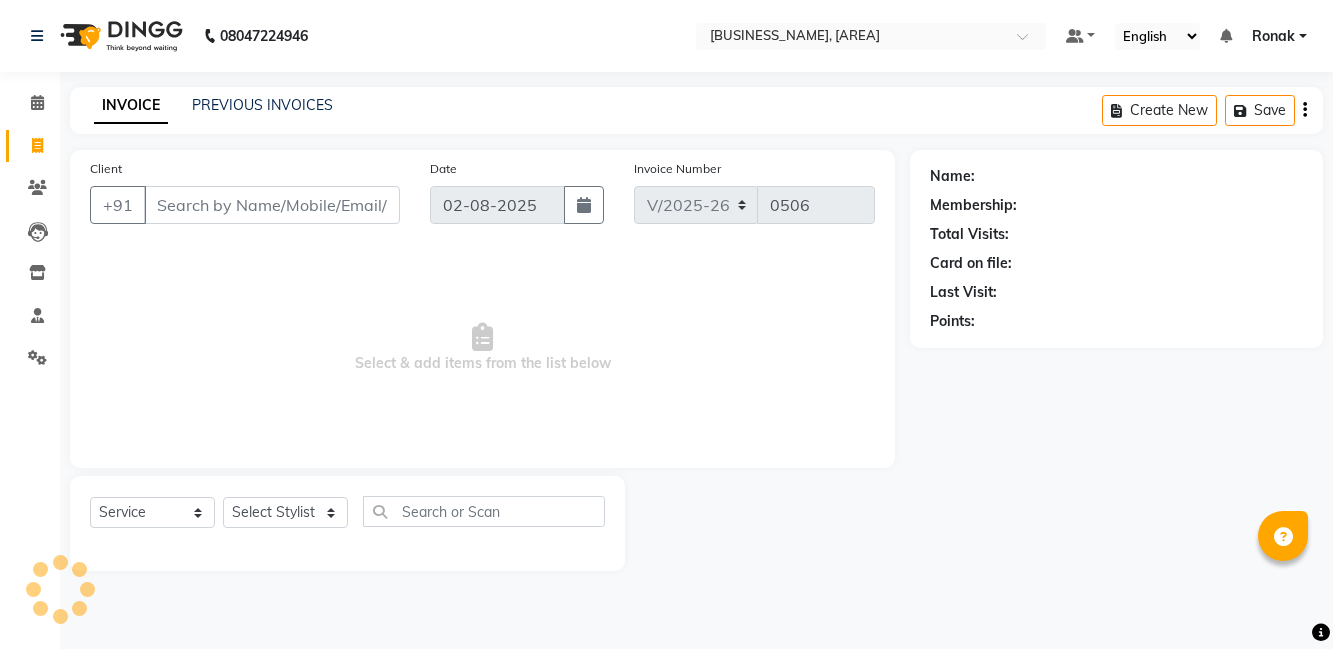 select on "8341" 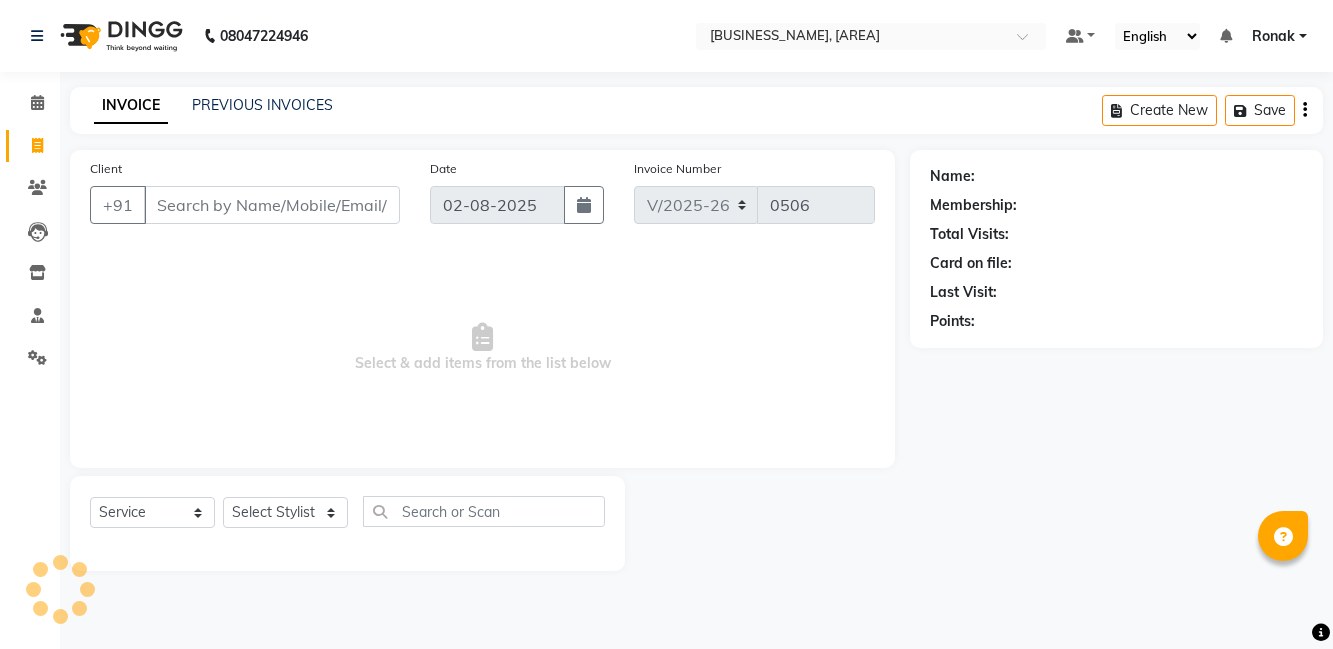 select on "service" 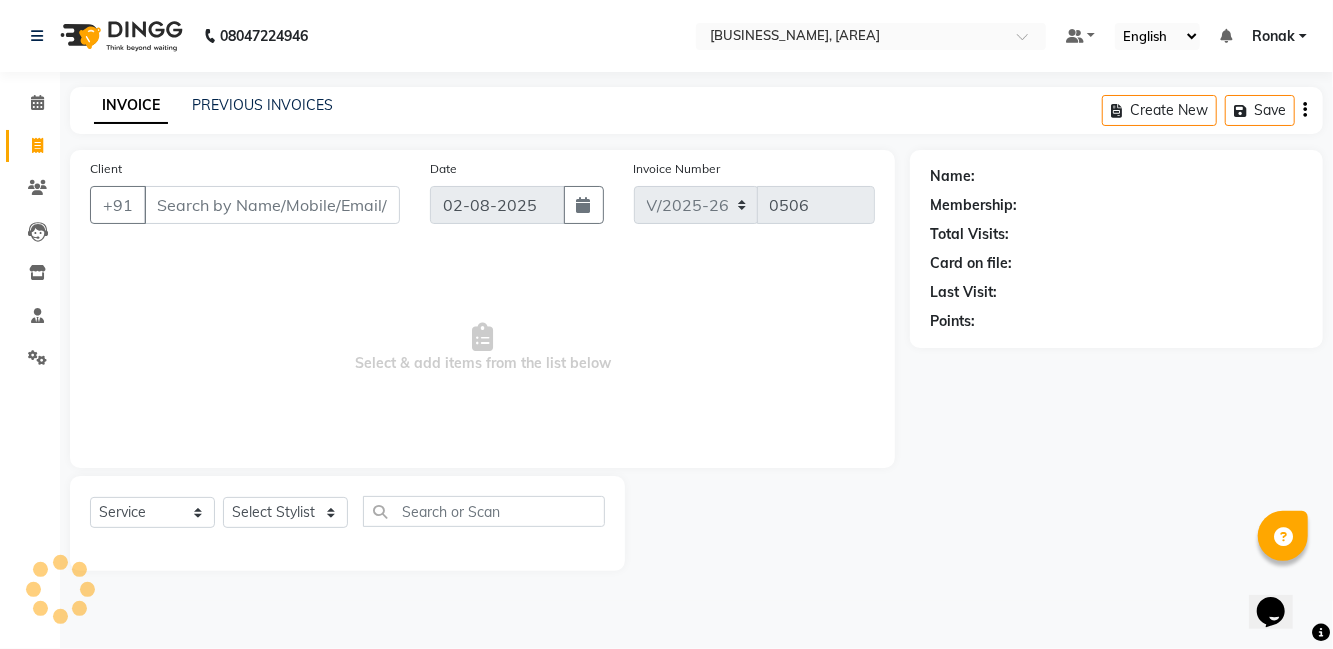 scroll, scrollTop: 0, scrollLeft: 0, axis: both 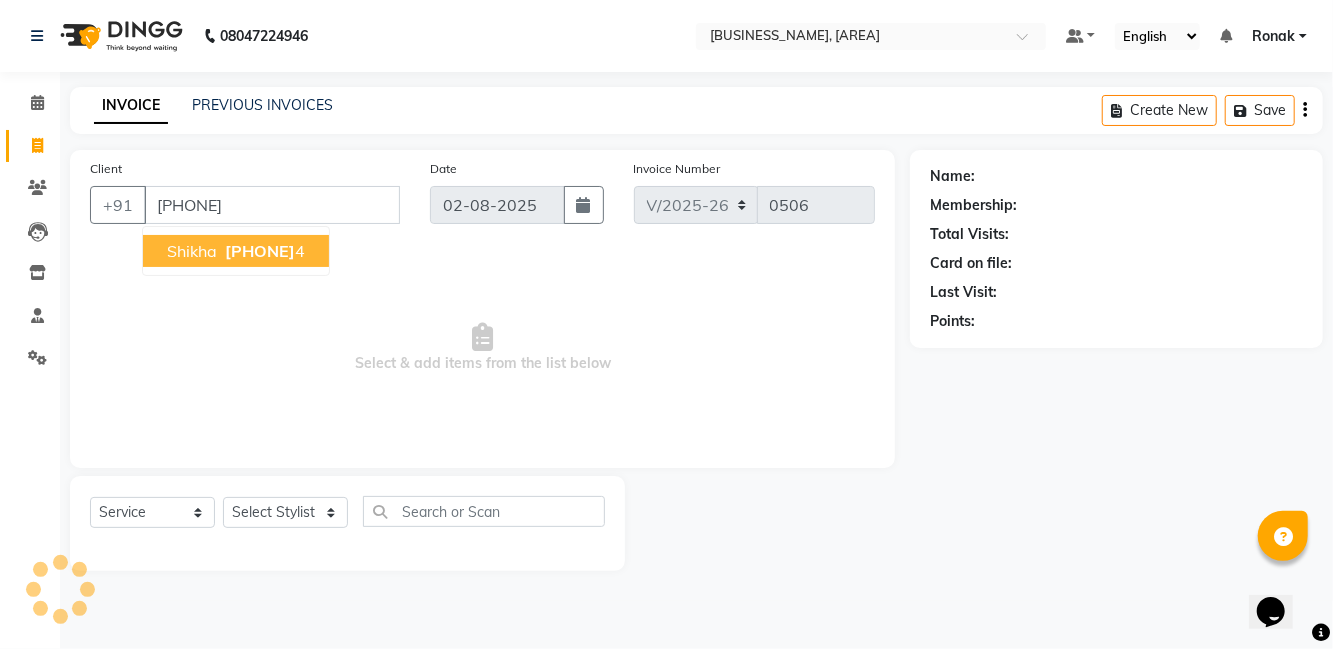 type on "[PHONE]" 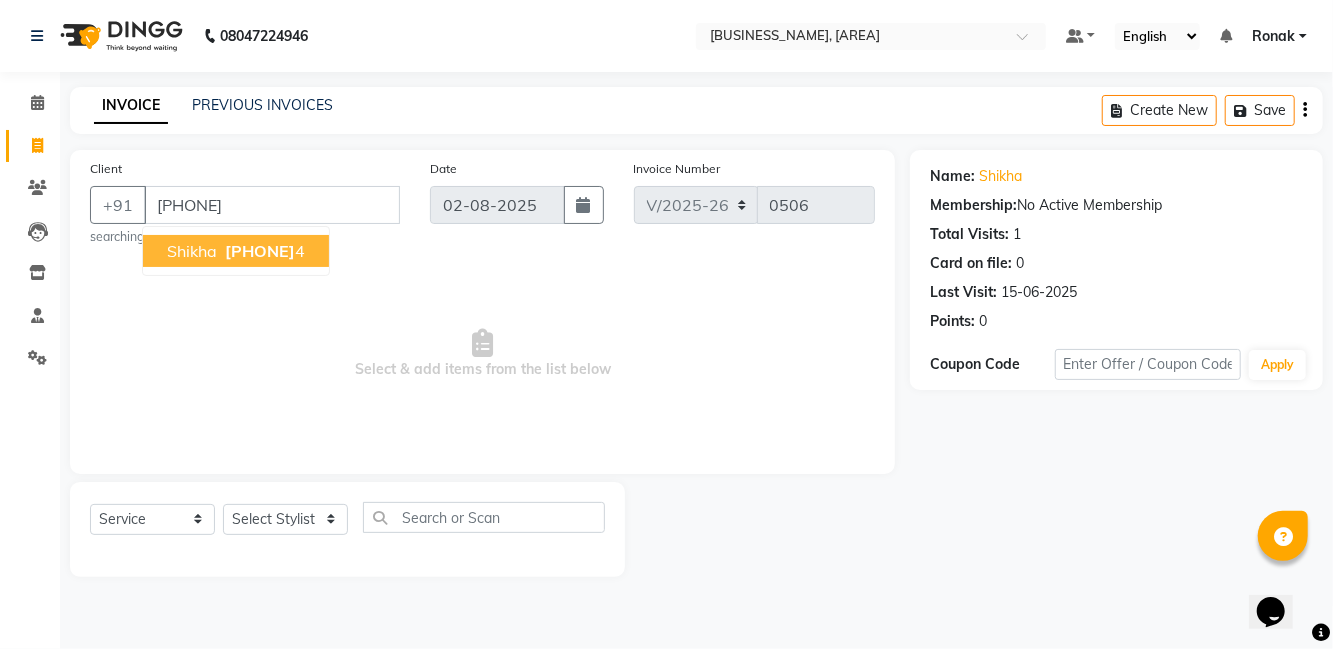 click on "[PHONE]" at bounding box center [260, 251] 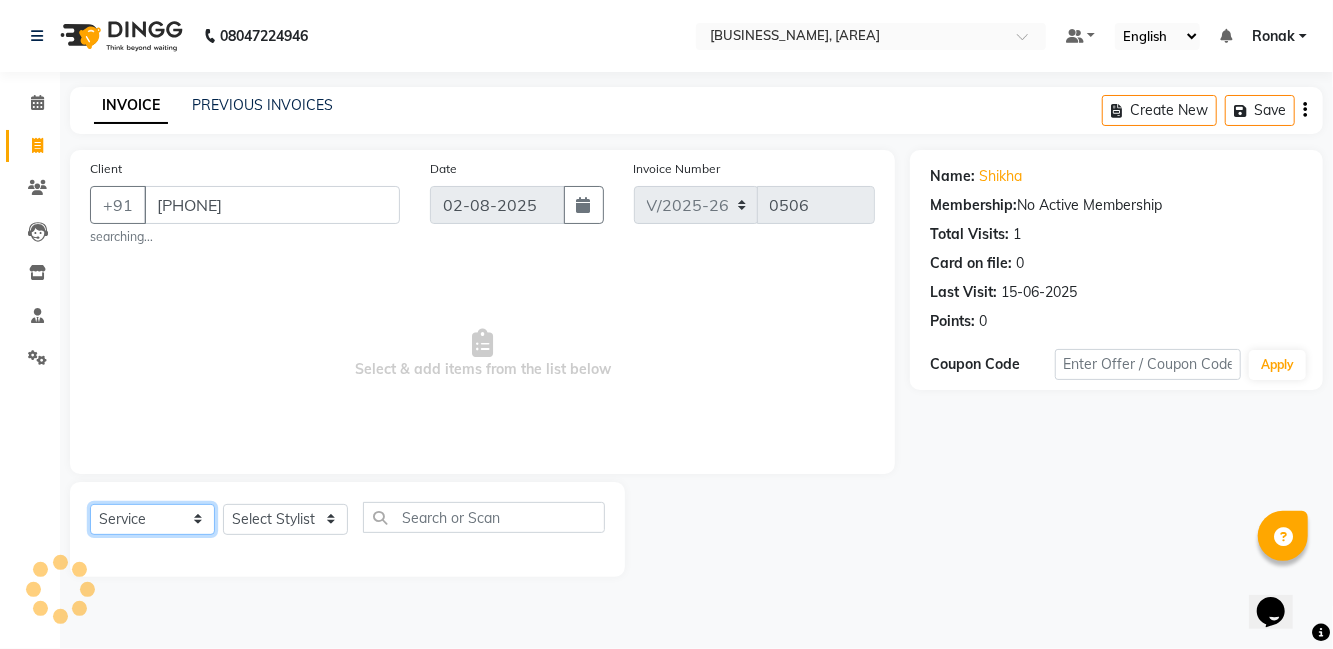 click on "Select  Service  Product  Membership  Package Voucher Prepaid Gift Card" 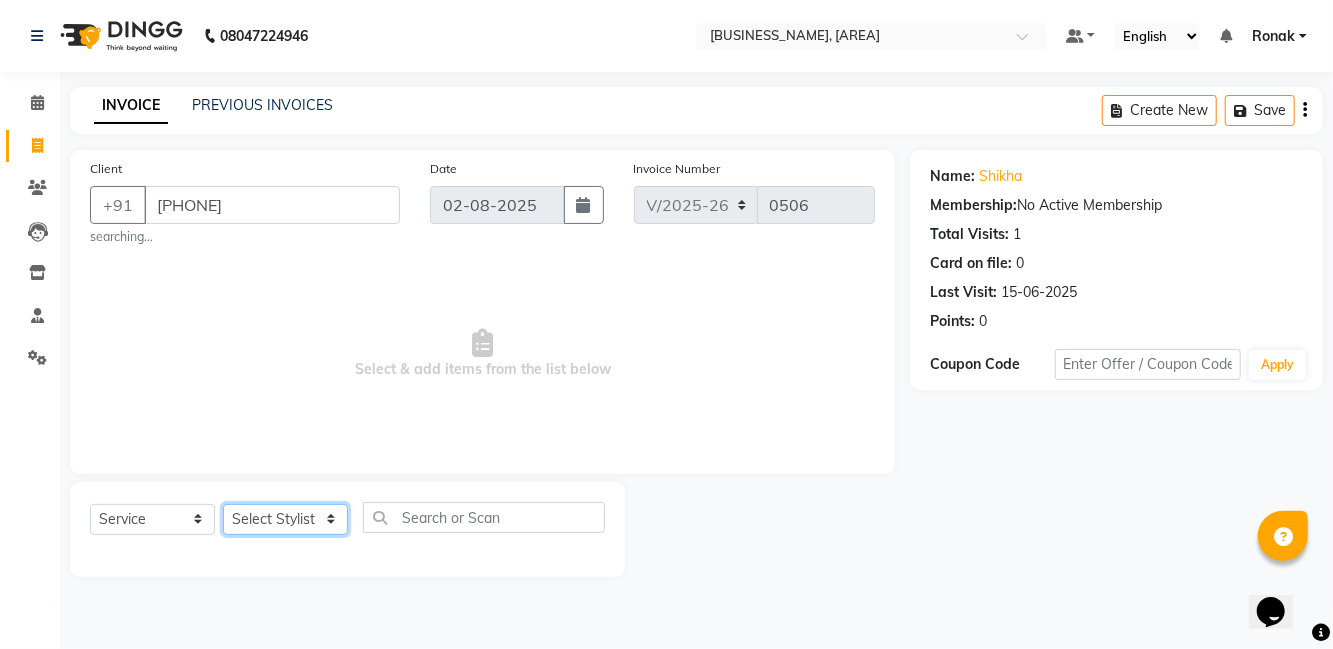 click on "Select Stylist [FIRST] [FIRST] [FIRST] [FIRST] [FIRST] La perle [FIRST] [FIRST] [FIRST] [FIRST]  [FIRST] [FIRST] [FIRST] [FIRST]" 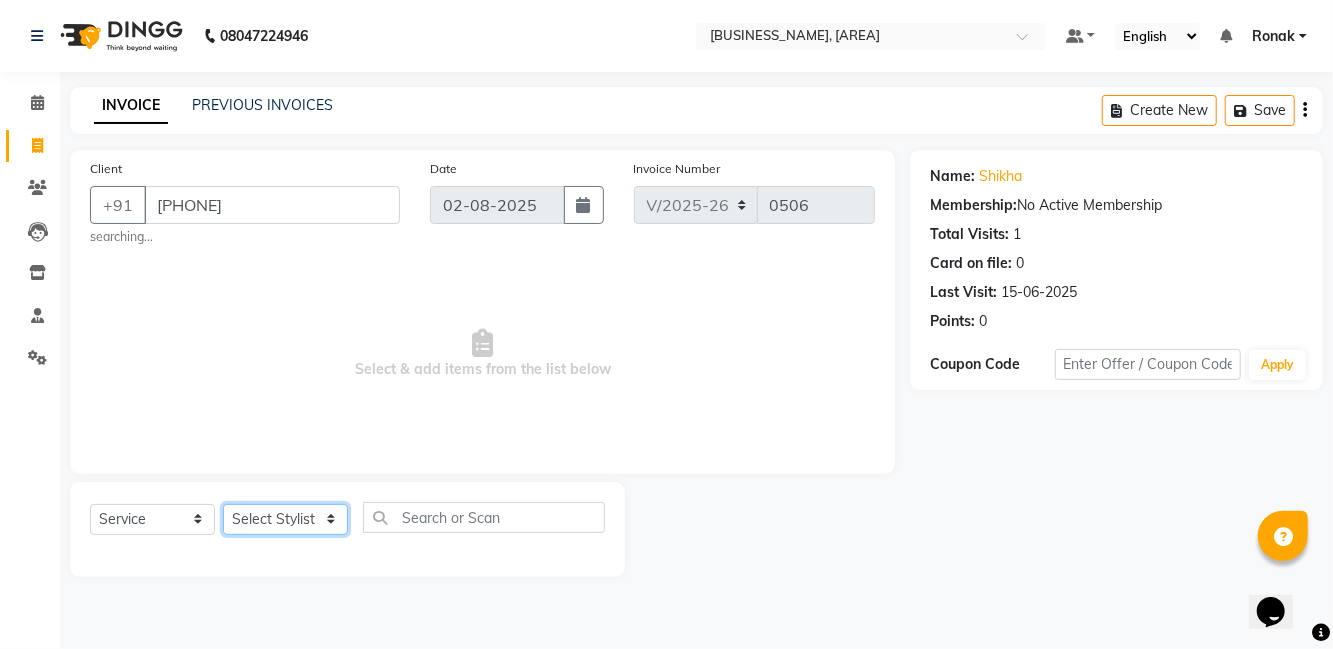 select on "81950" 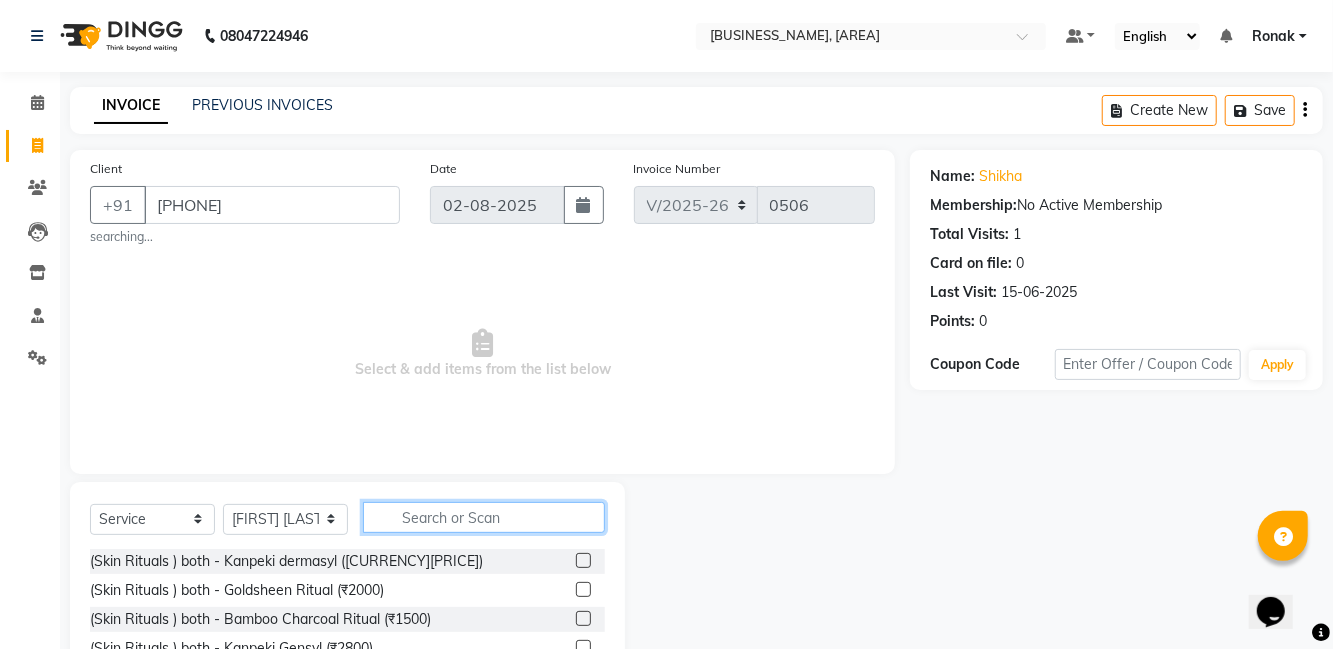 click 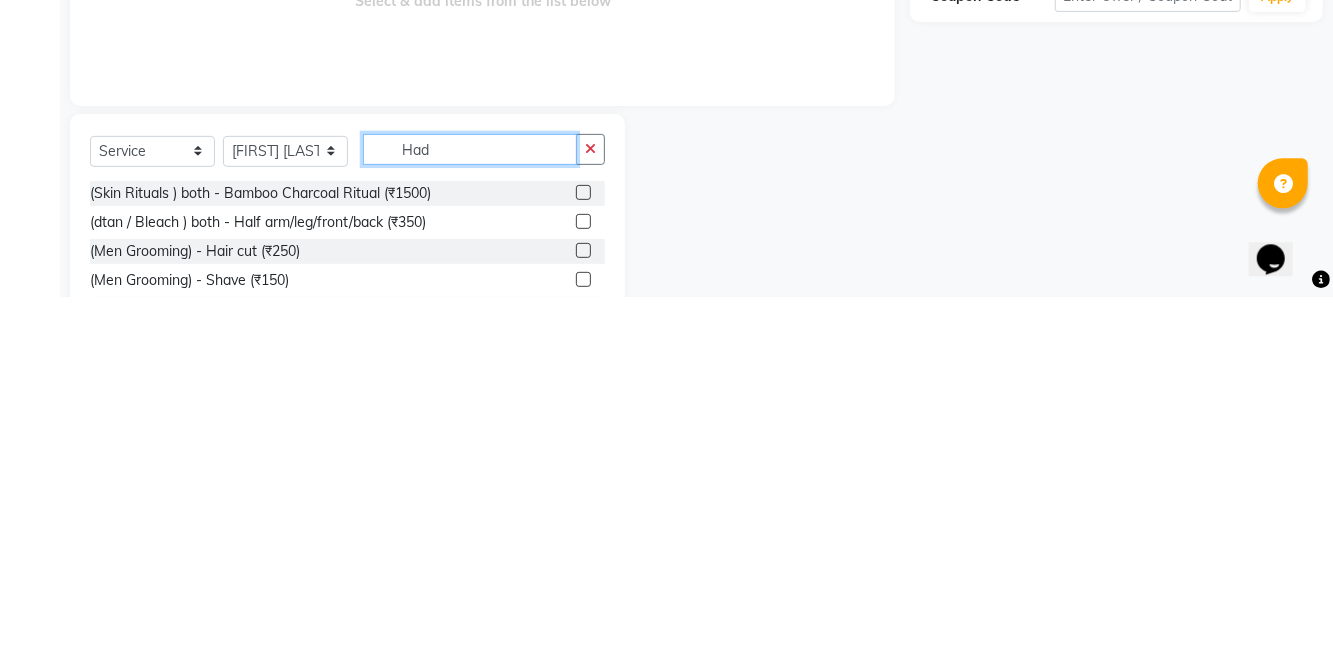 scroll, scrollTop: 0, scrollLeft: 0, axis: both 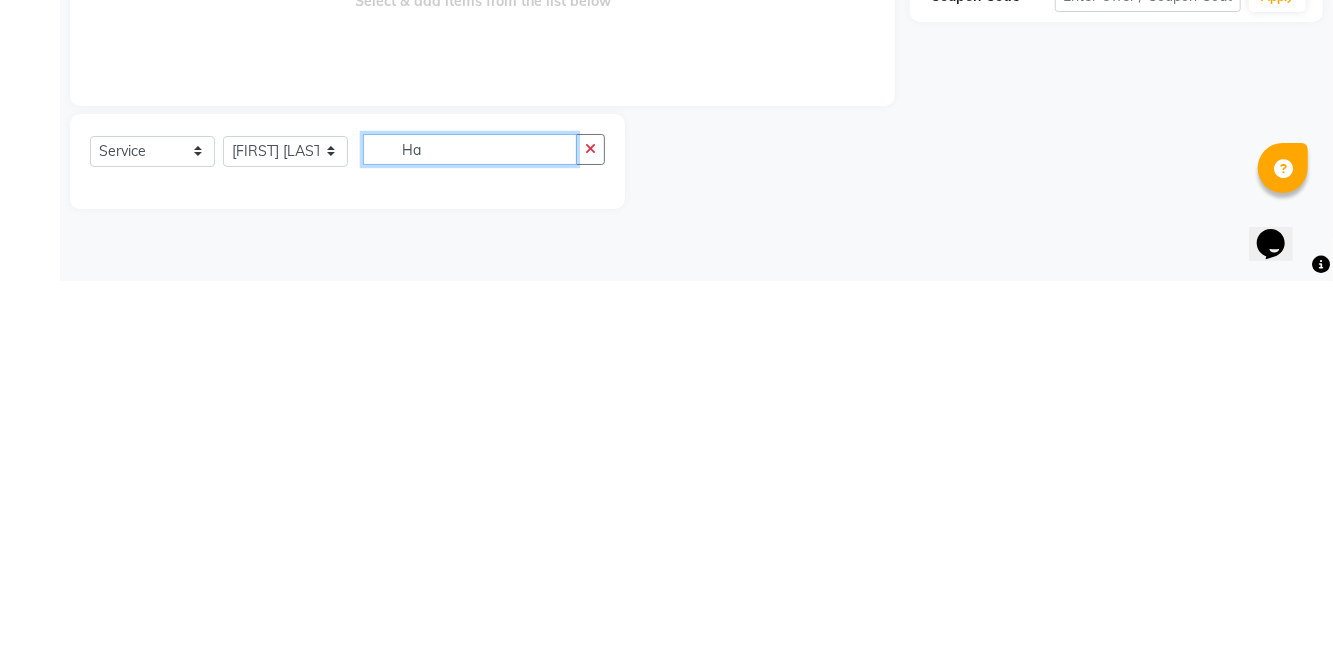 type on "H" 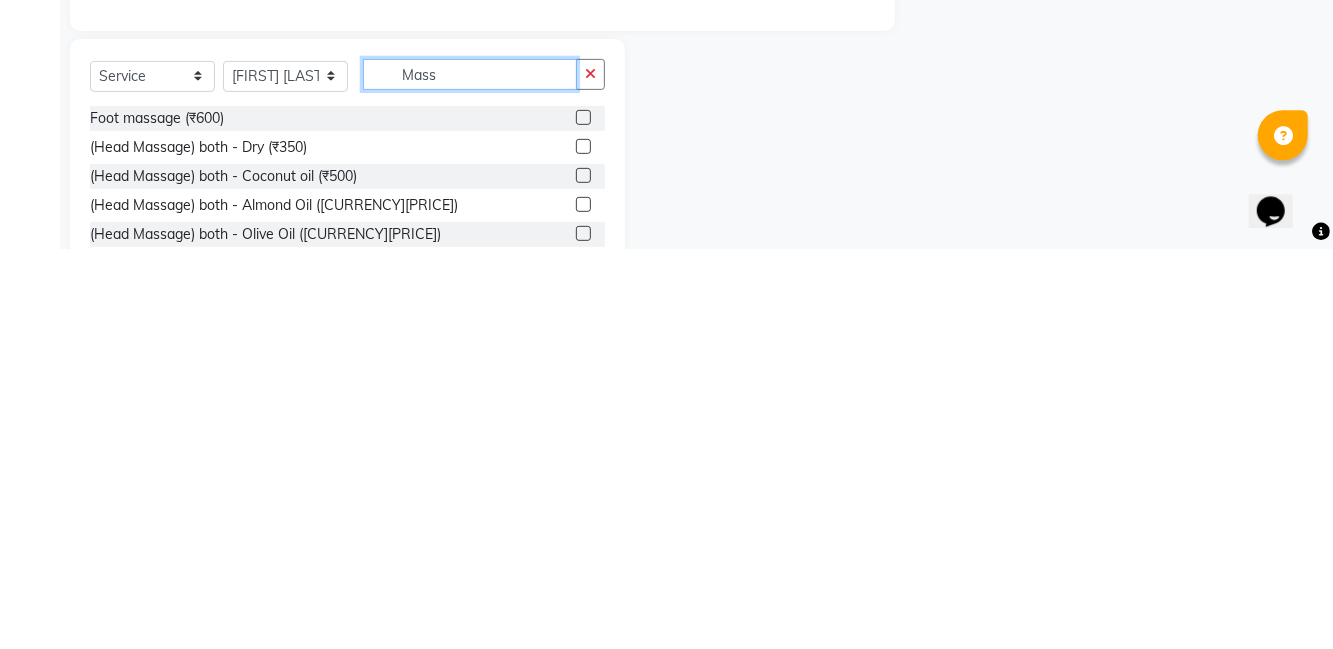 scroll, scrollTop: 42, scrollLeft: 0, axis: vertical 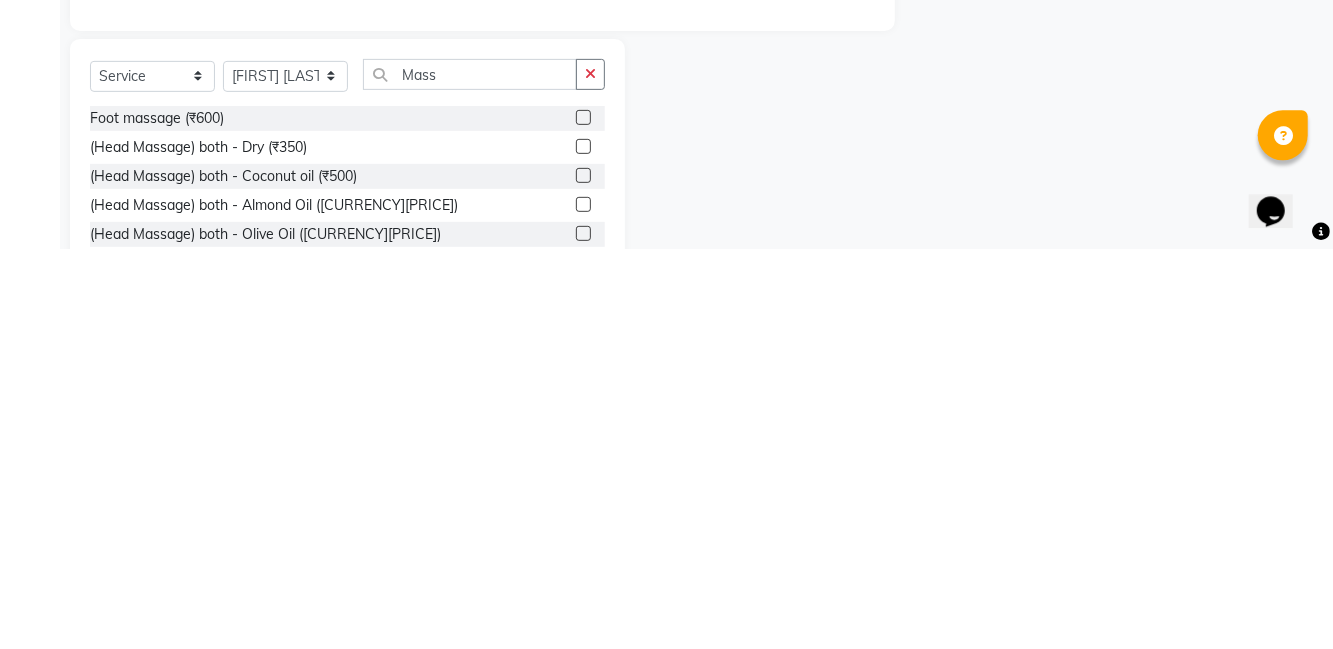 click 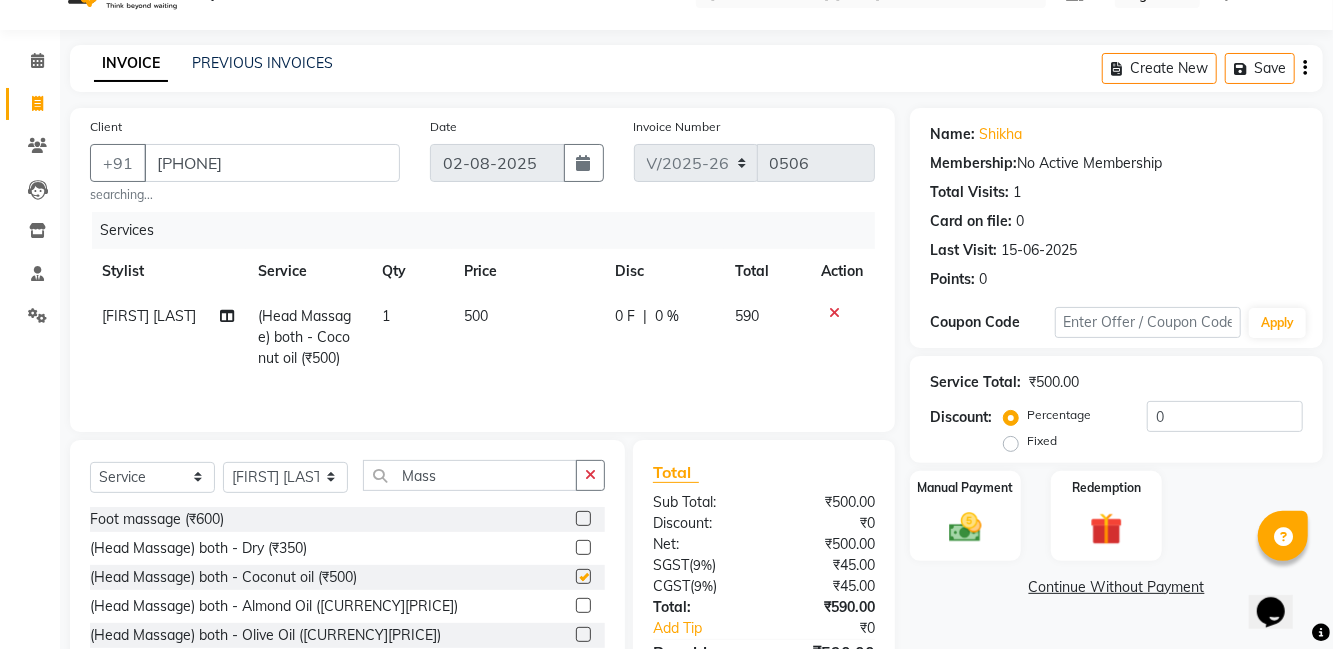 checkbox on "false" 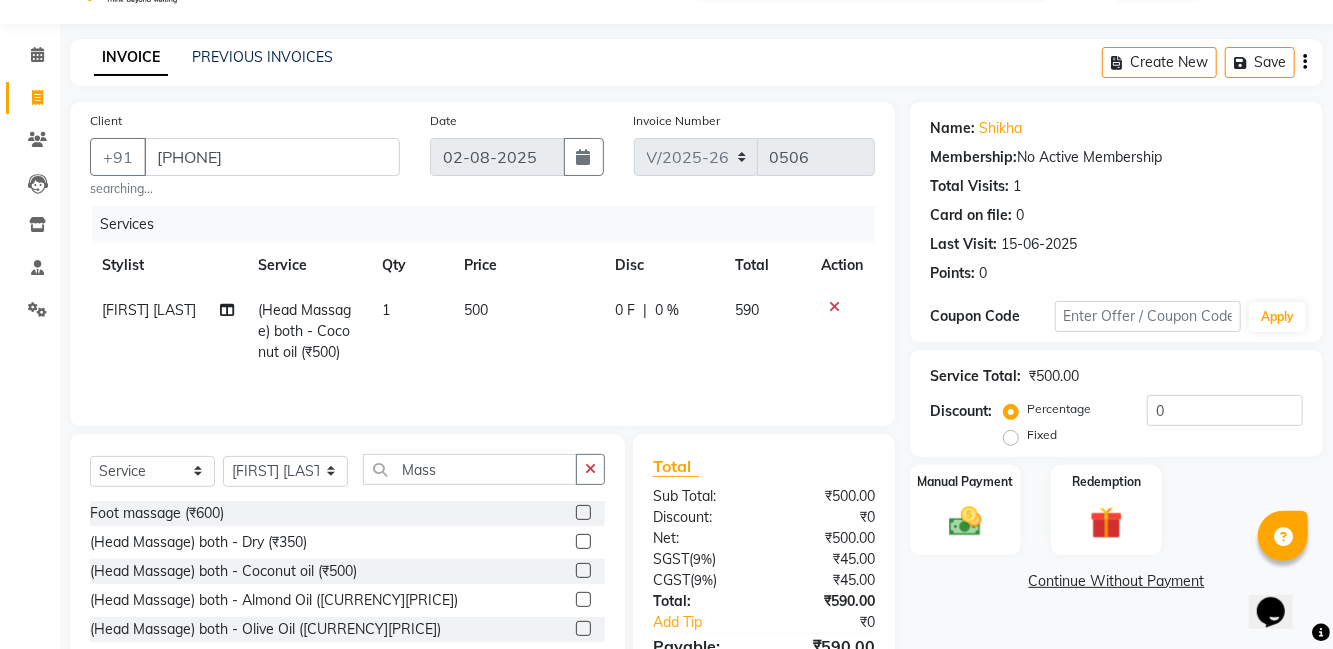scroll, scrollTop: 59, scrollLeft: 0, axis: vertical 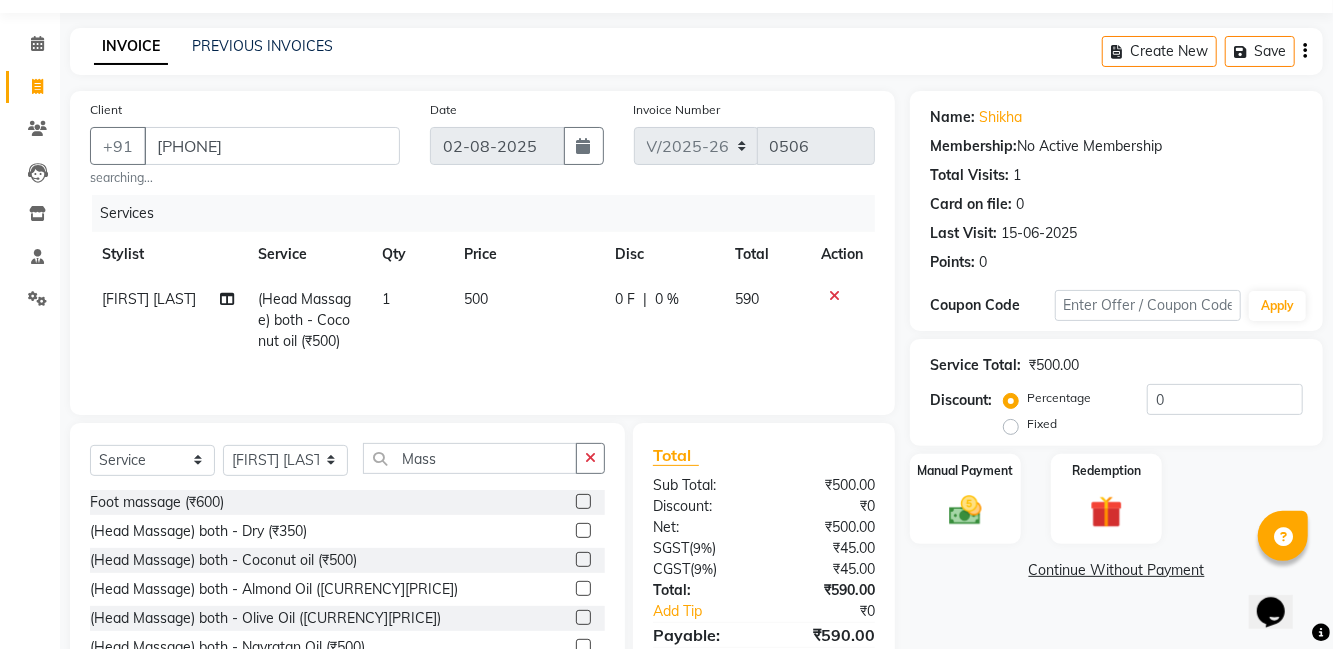 click 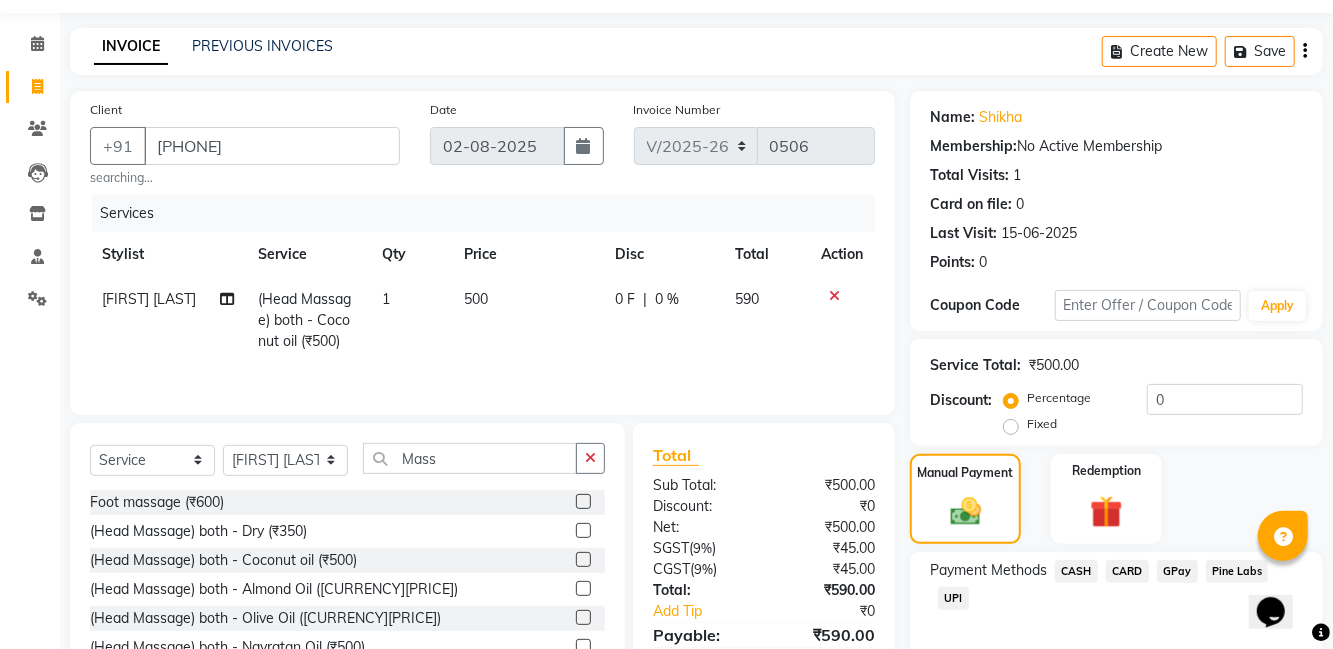 click on "UPI" 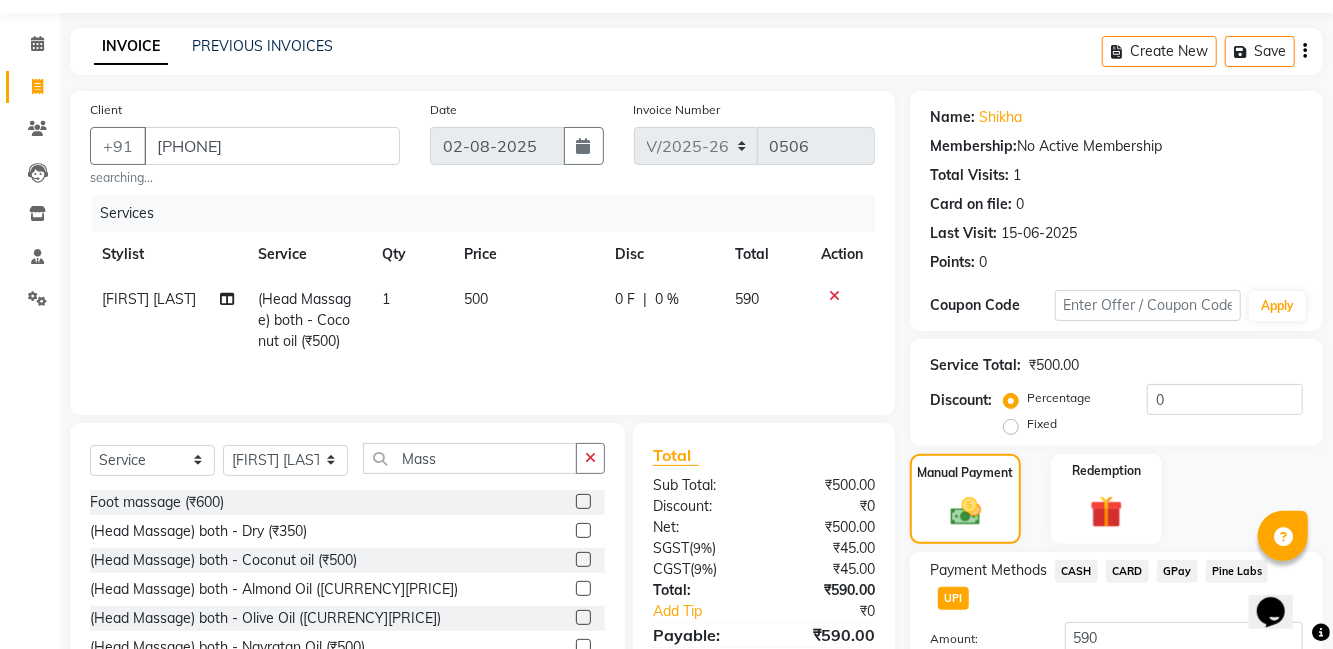 click on "Add Payment" 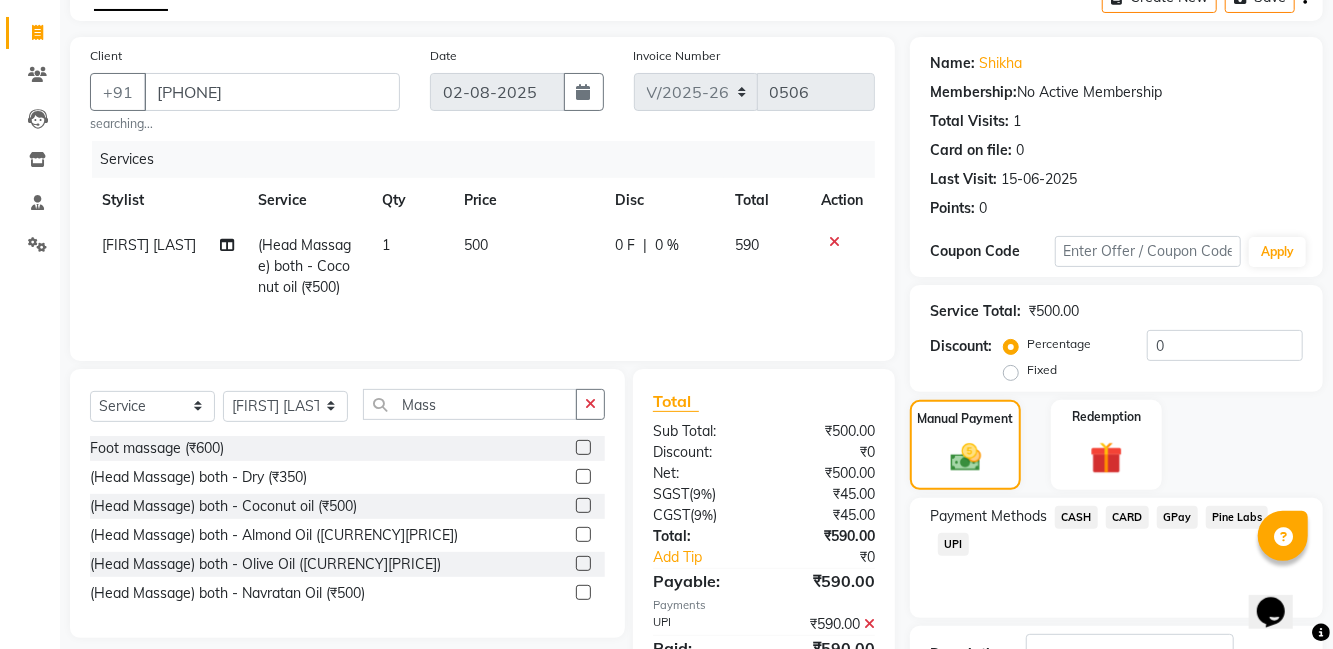 scroll, scrollTop: 168, scrollLeft: 0, axis: vertical 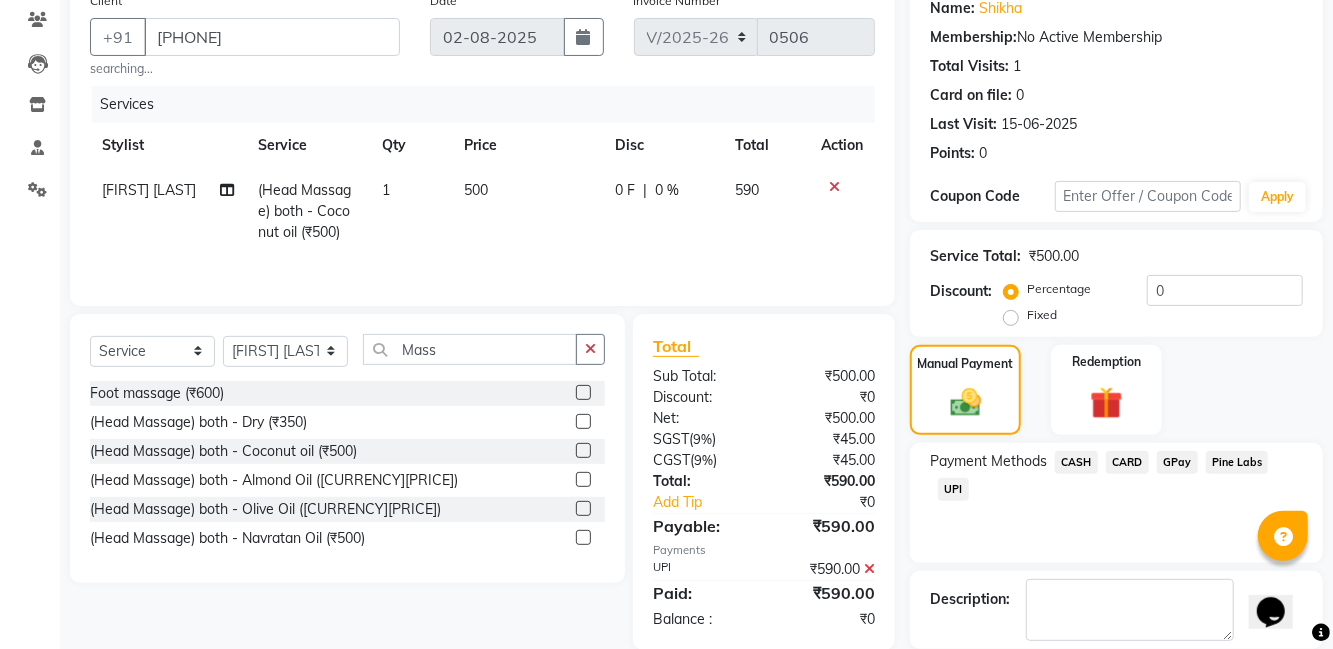 click on "Checkout" 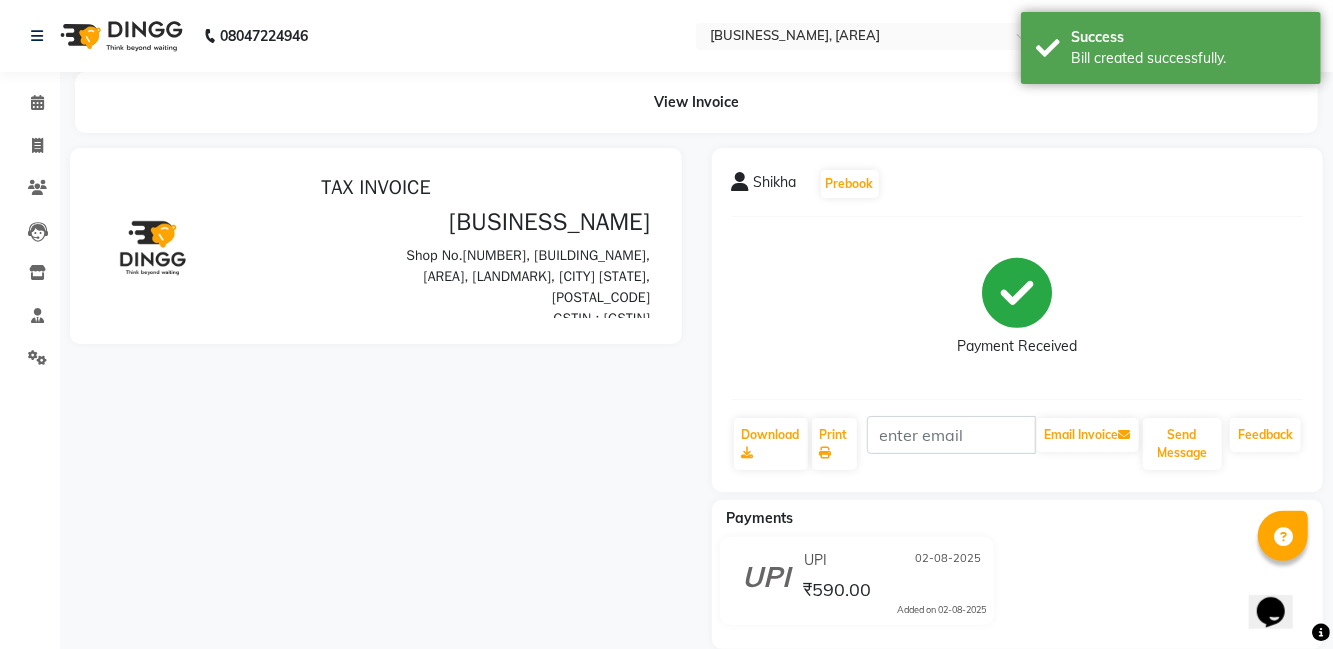 scroll, scrollTop: 0, scrollLeft: 0, axis: both 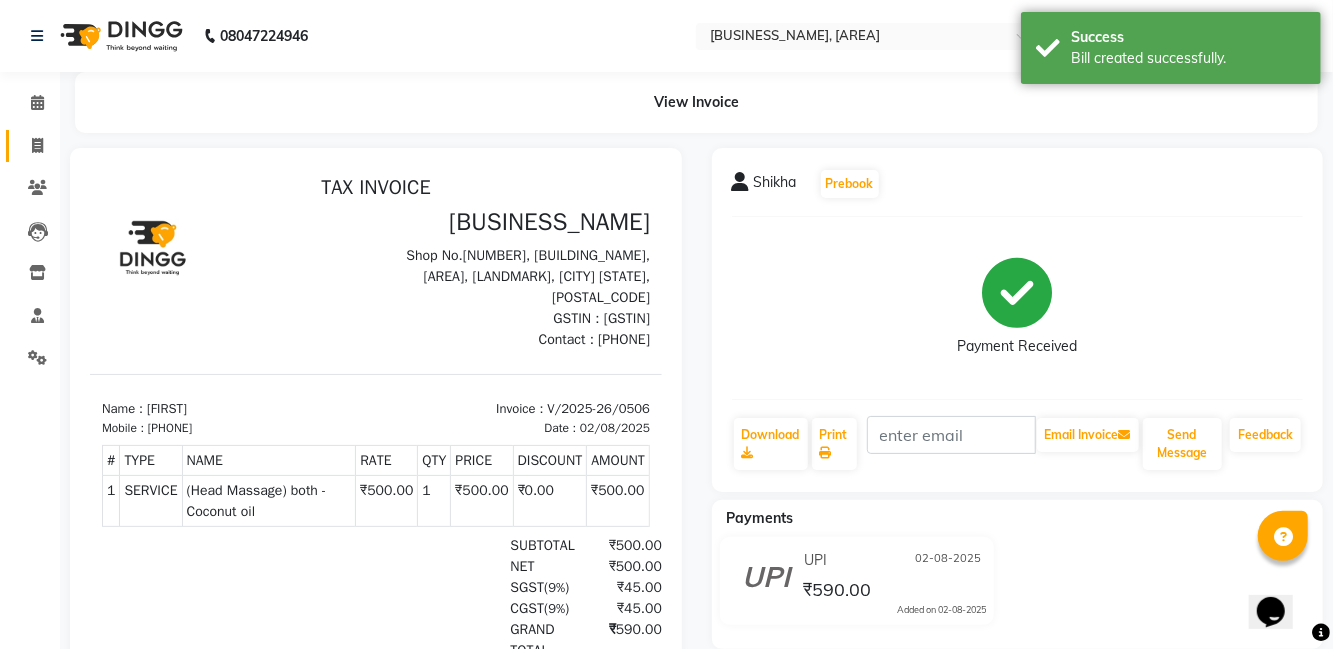 click 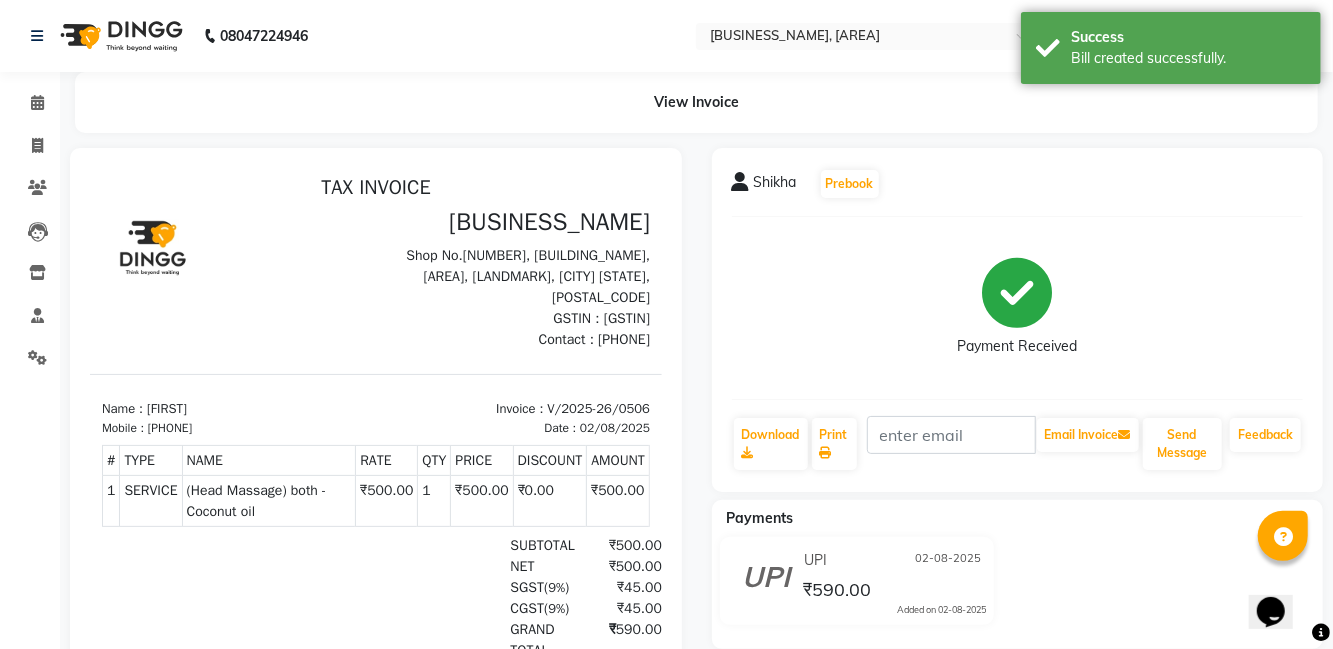 select on "service" 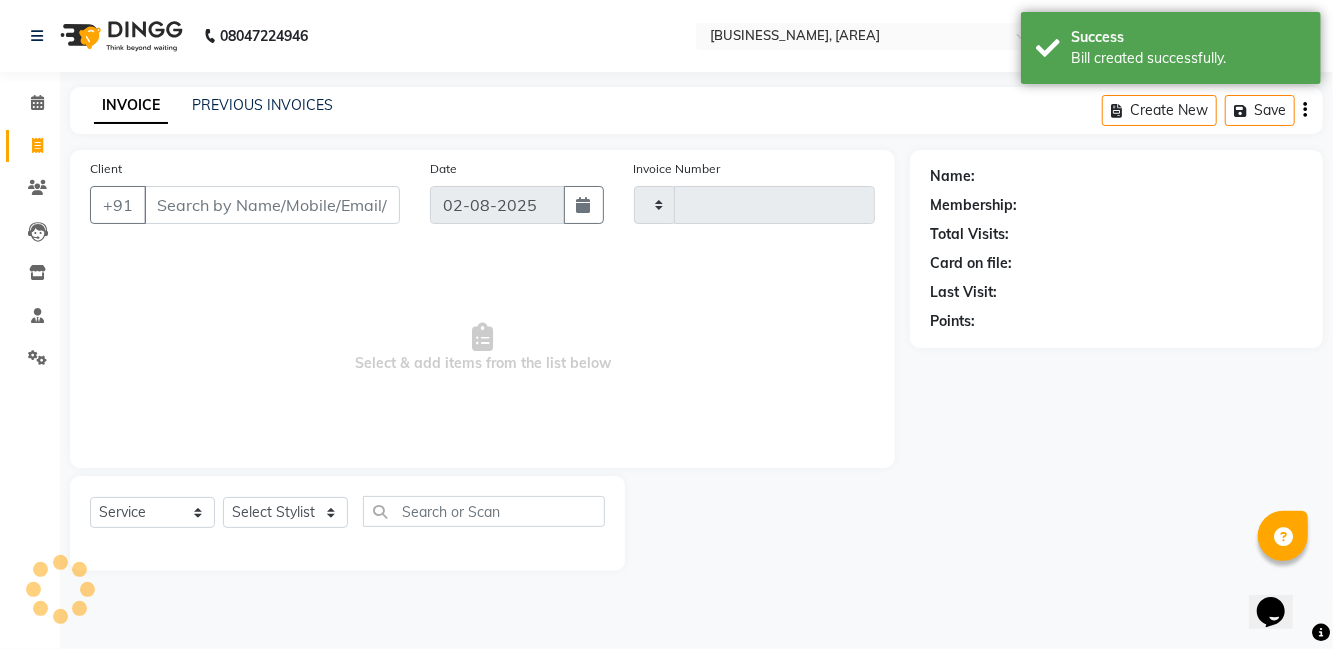 type on "0507" 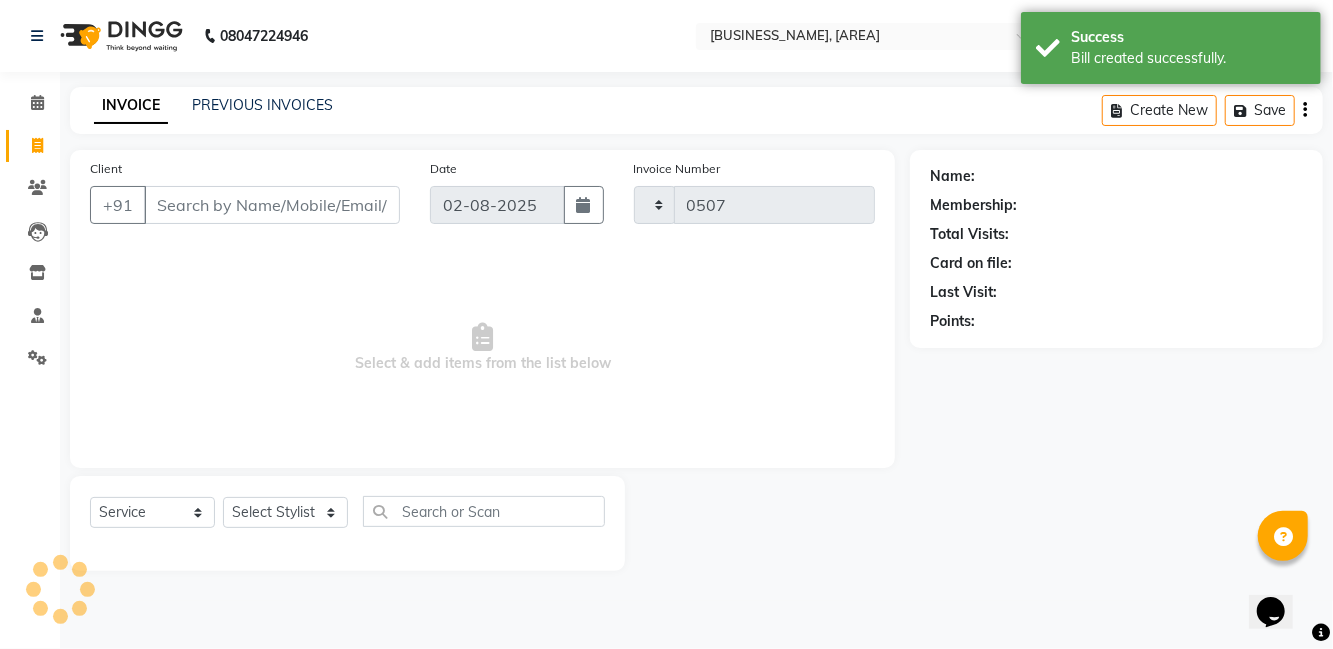 select on "8341" 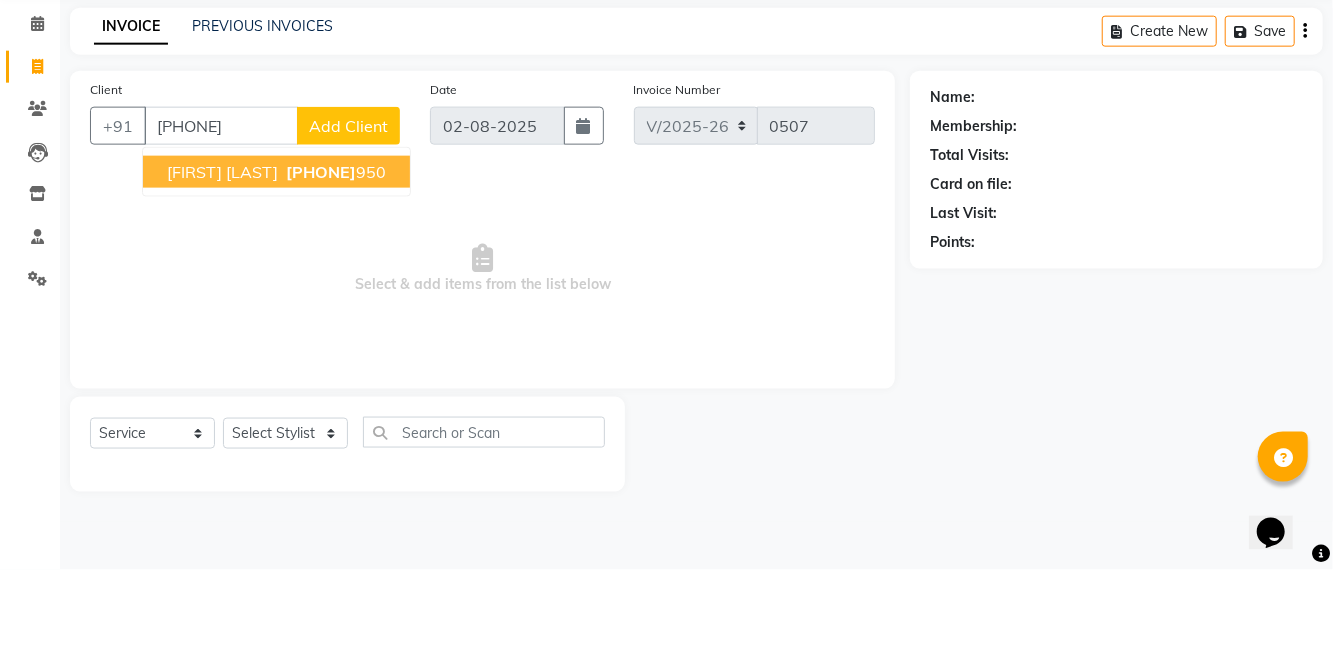 click on "[PHONE]" at bounding box center [321, 251] 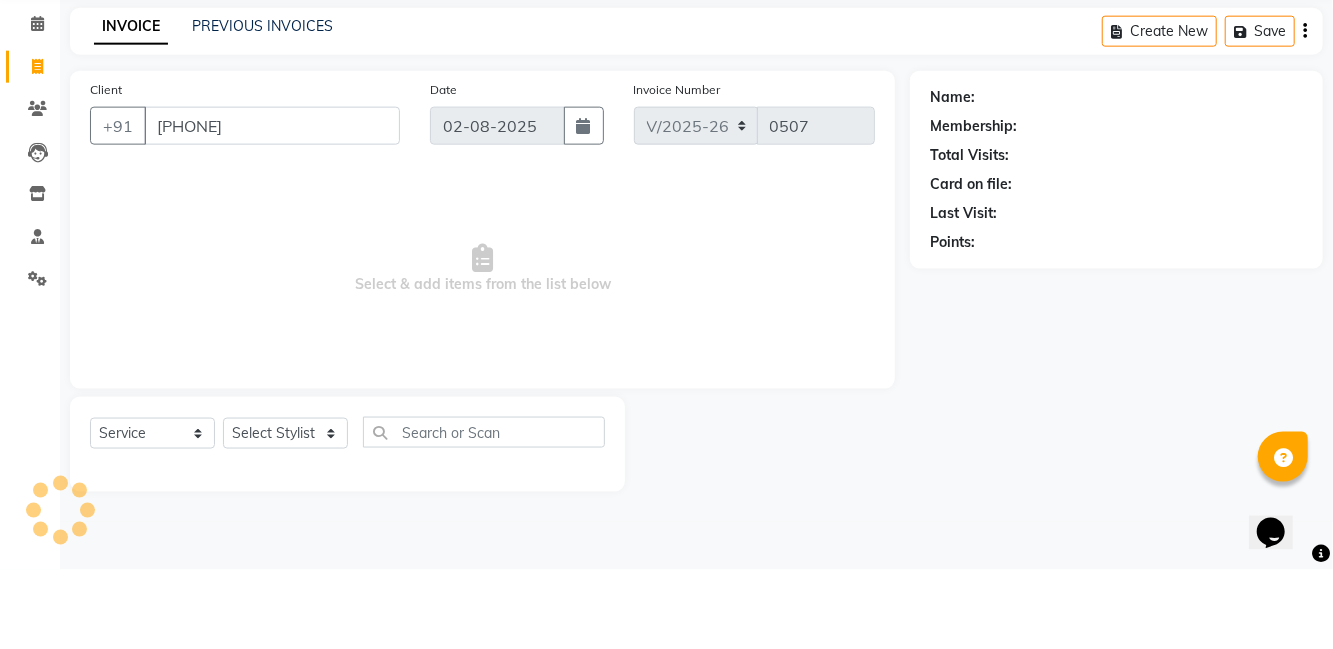 type on "[PHONE]" 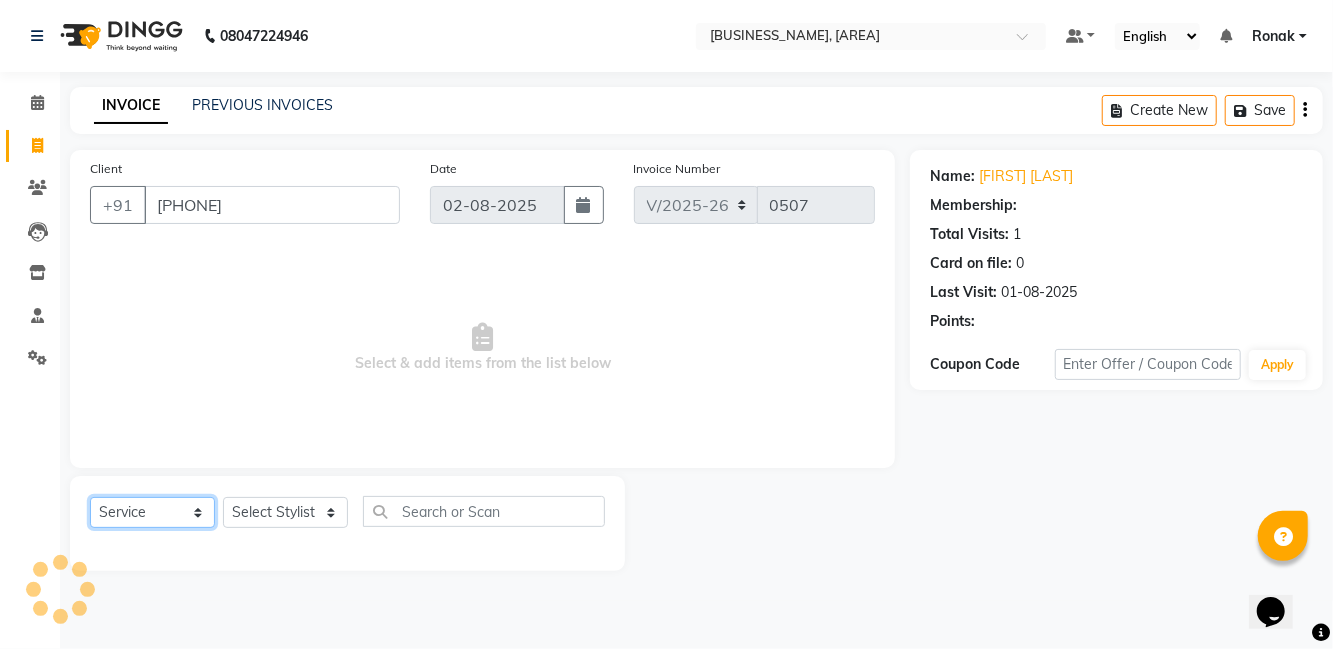 click on "Select  Service  Product  Membership  Package Voucher Prepaid Gift Card" 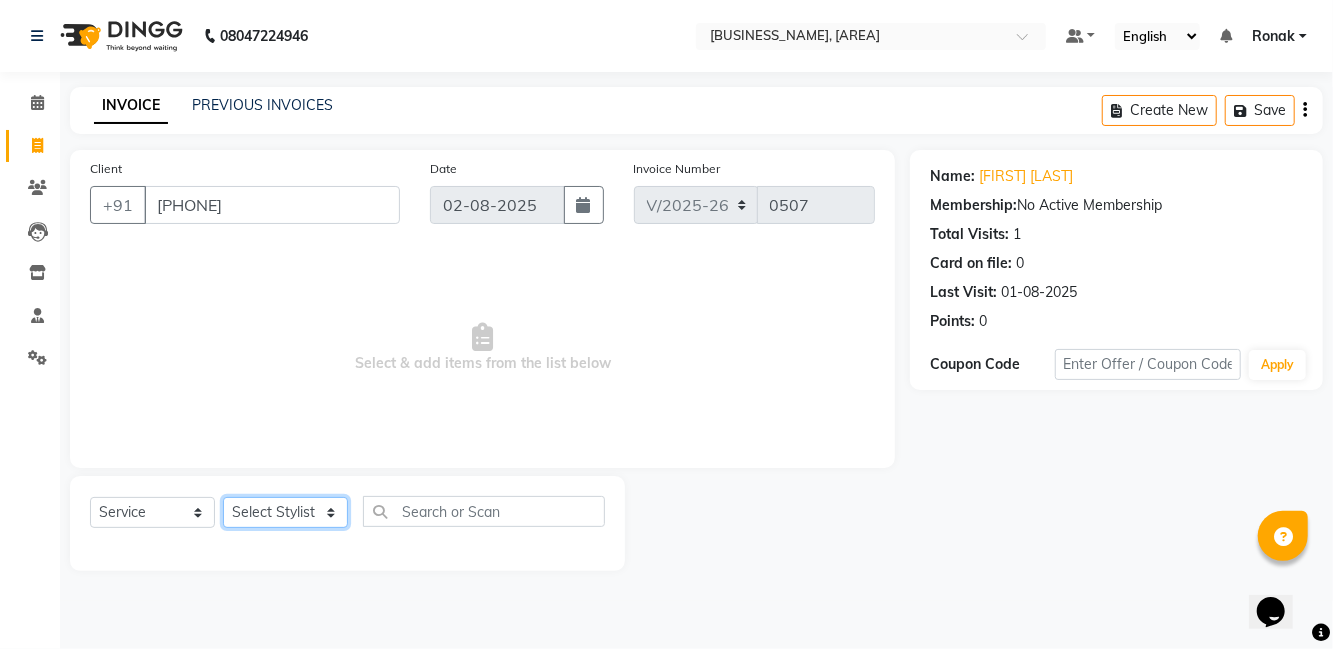 click on "Select Stylist [FIRST] [FIRST] [FIRST] [FIRST] [FIRST] La perle [FIRST] [FIRST] [FIRST] [FIRST]  [FIRST] [FIRST] [FIRST] [FIRST]" 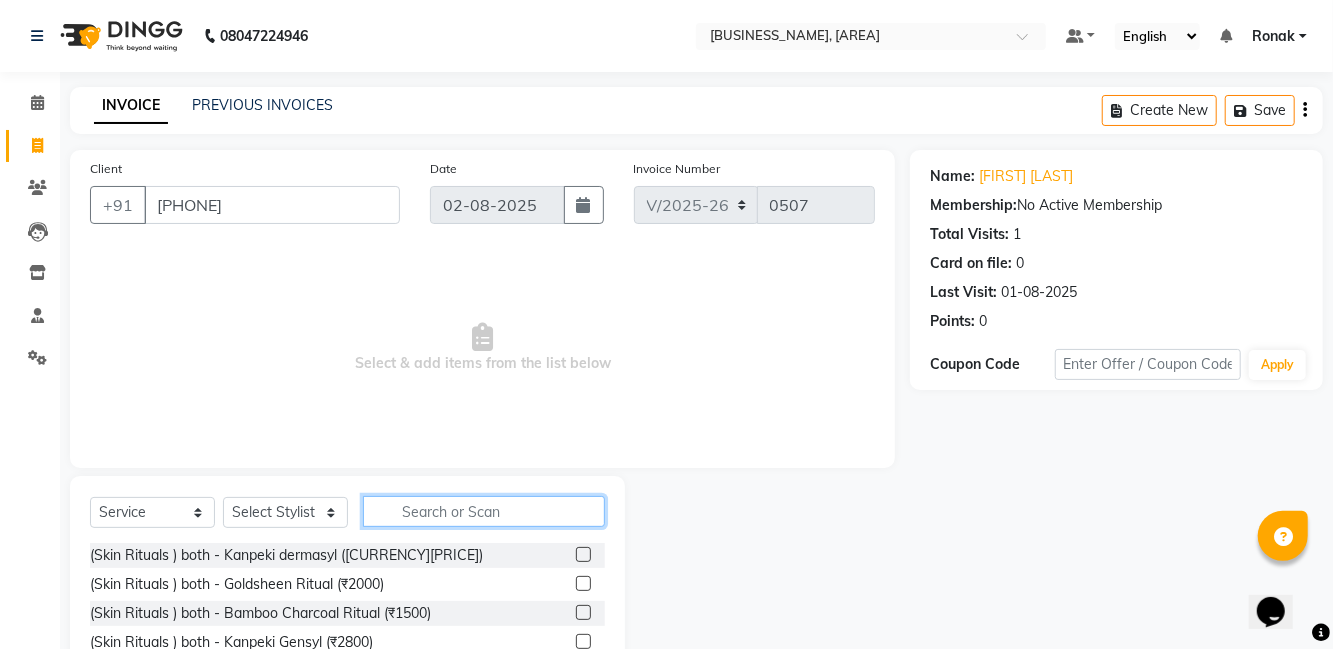 click 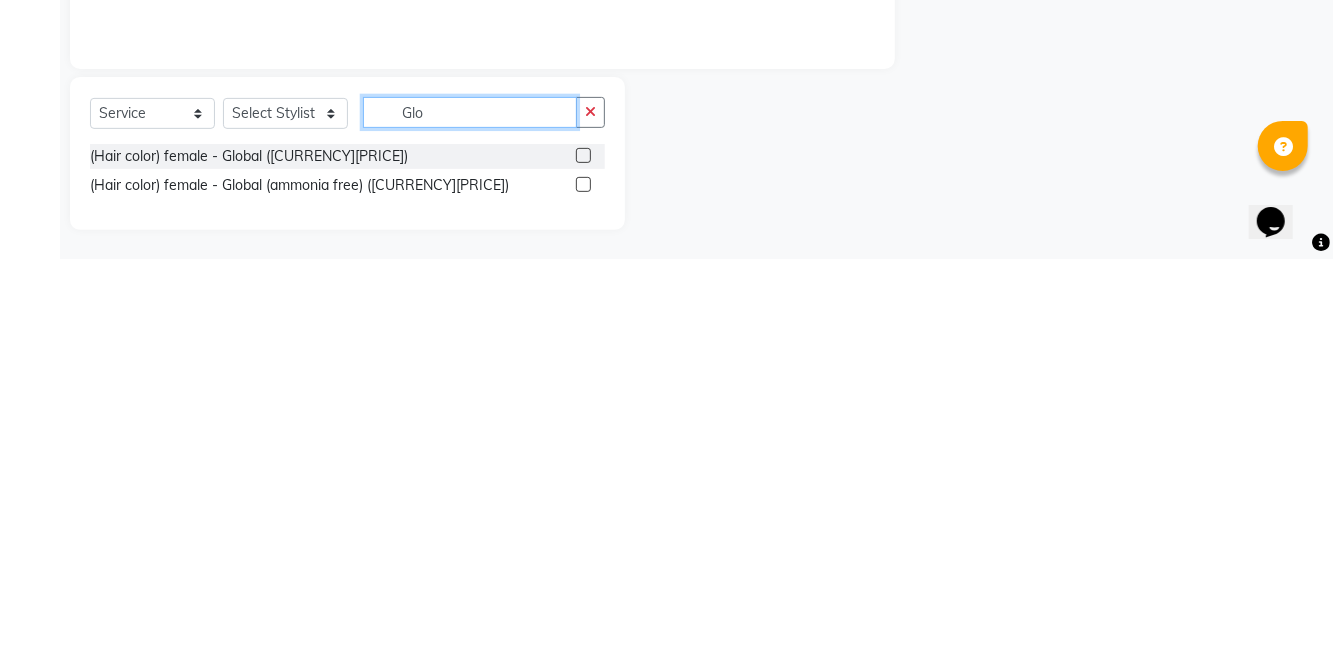 scroll, scrollTop: 11, scrollLeft: 0, axis: vertical 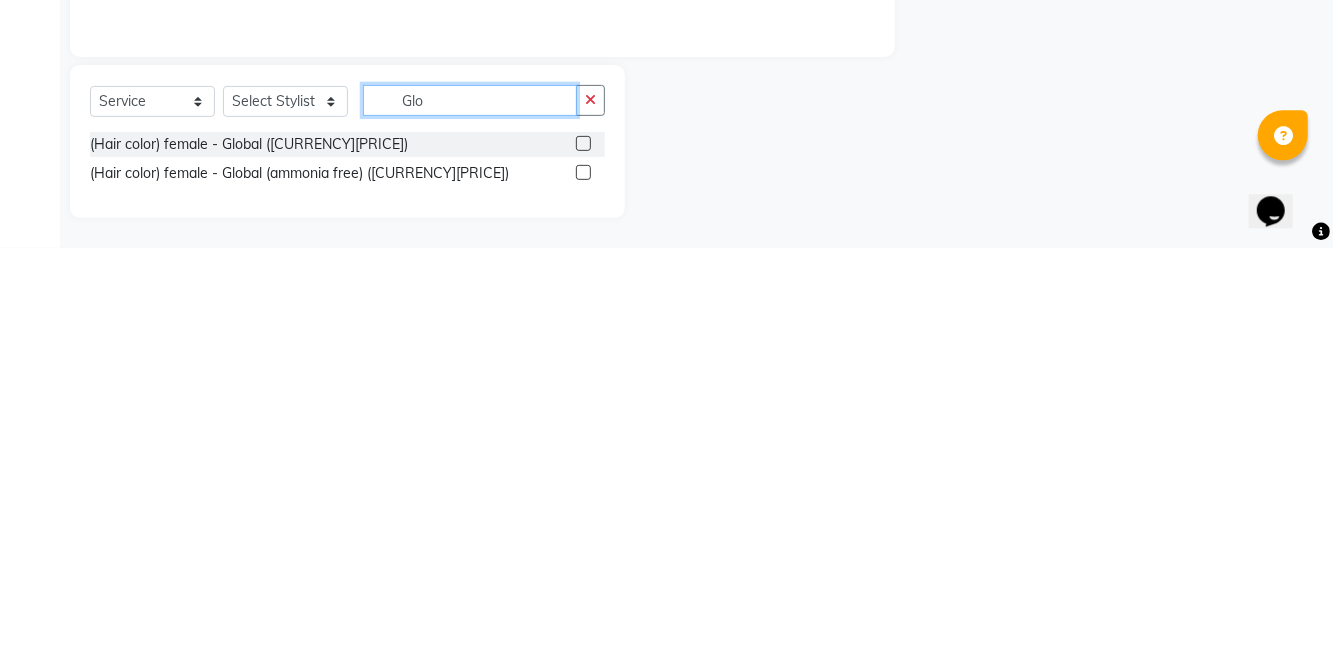 type on "Glo" 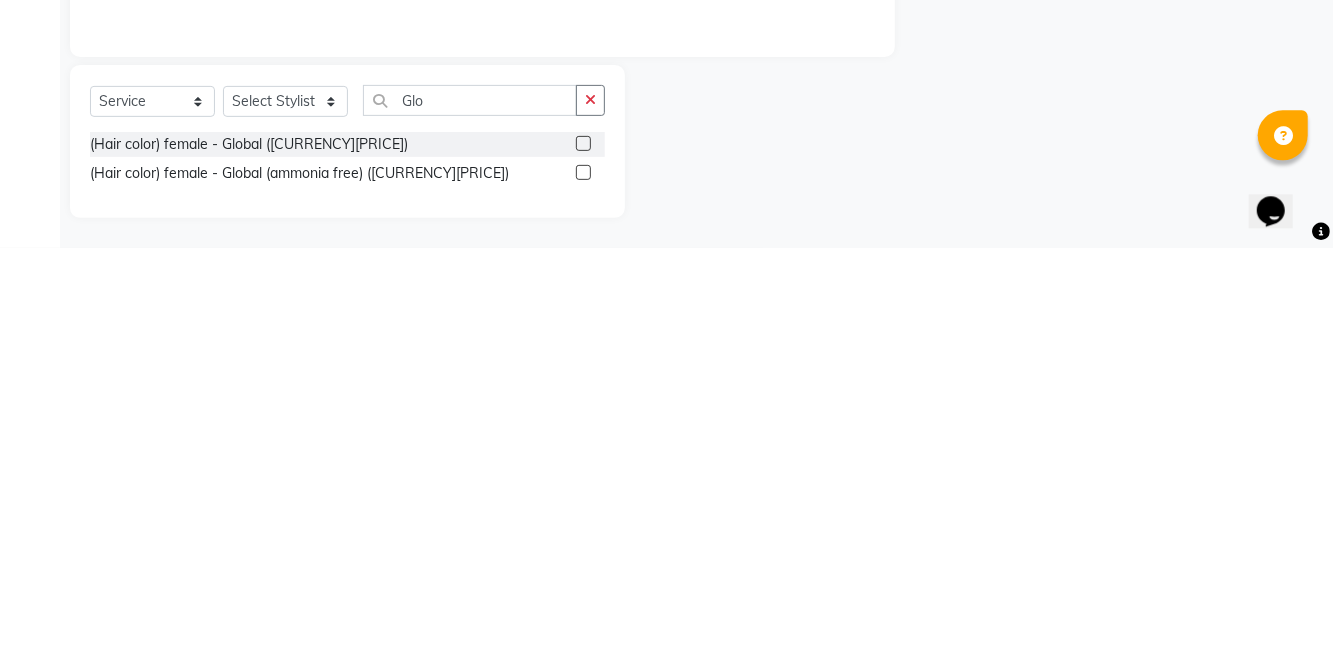 click 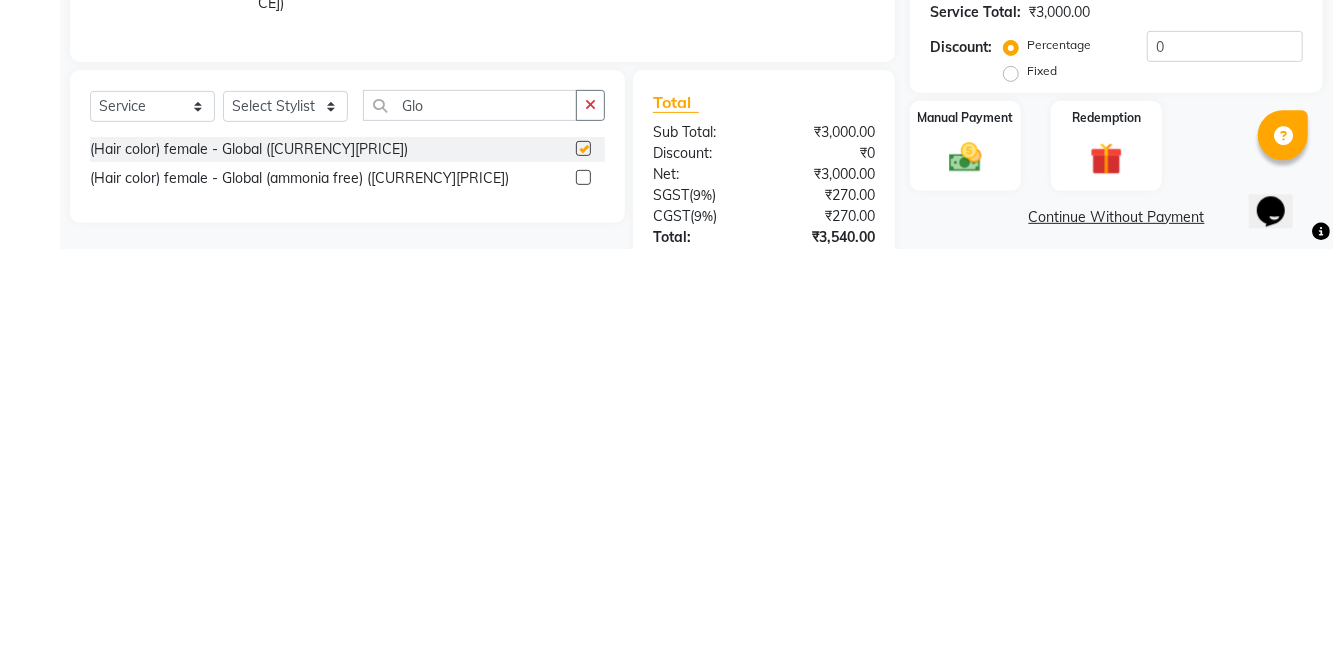 scroll, scrollTop: 11, scrollLeft: 0, axis: vertical 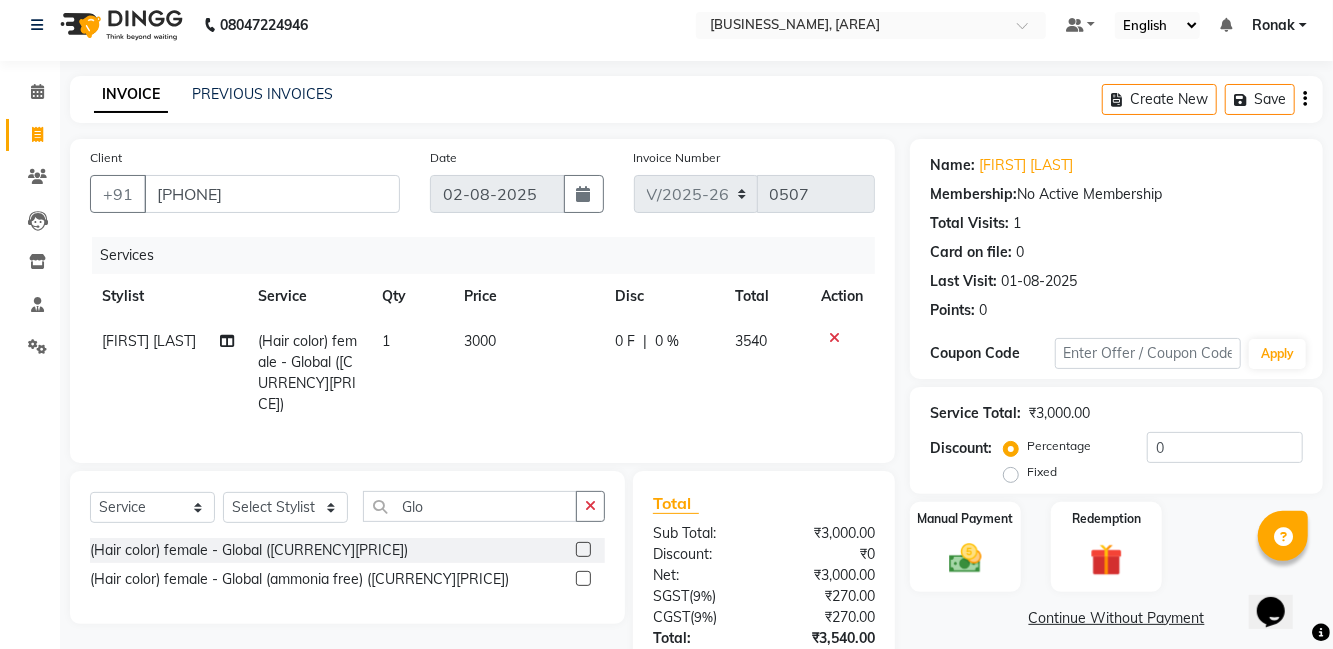 click 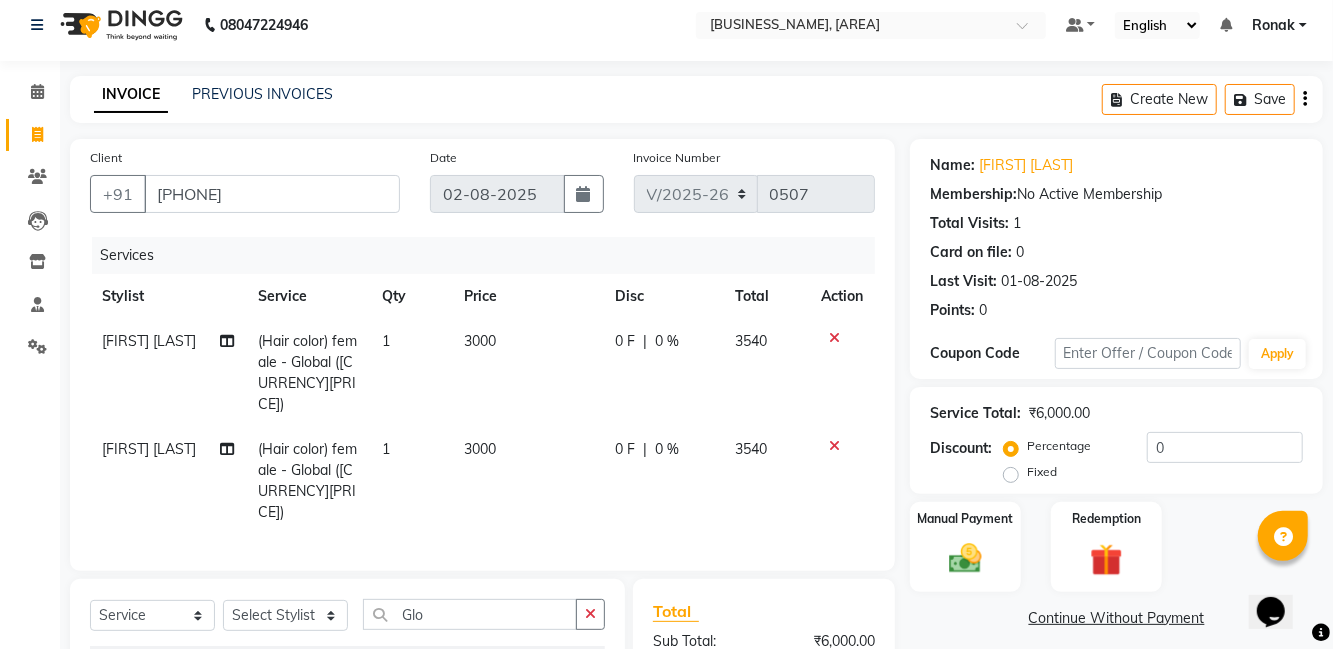 checkbox on "false" 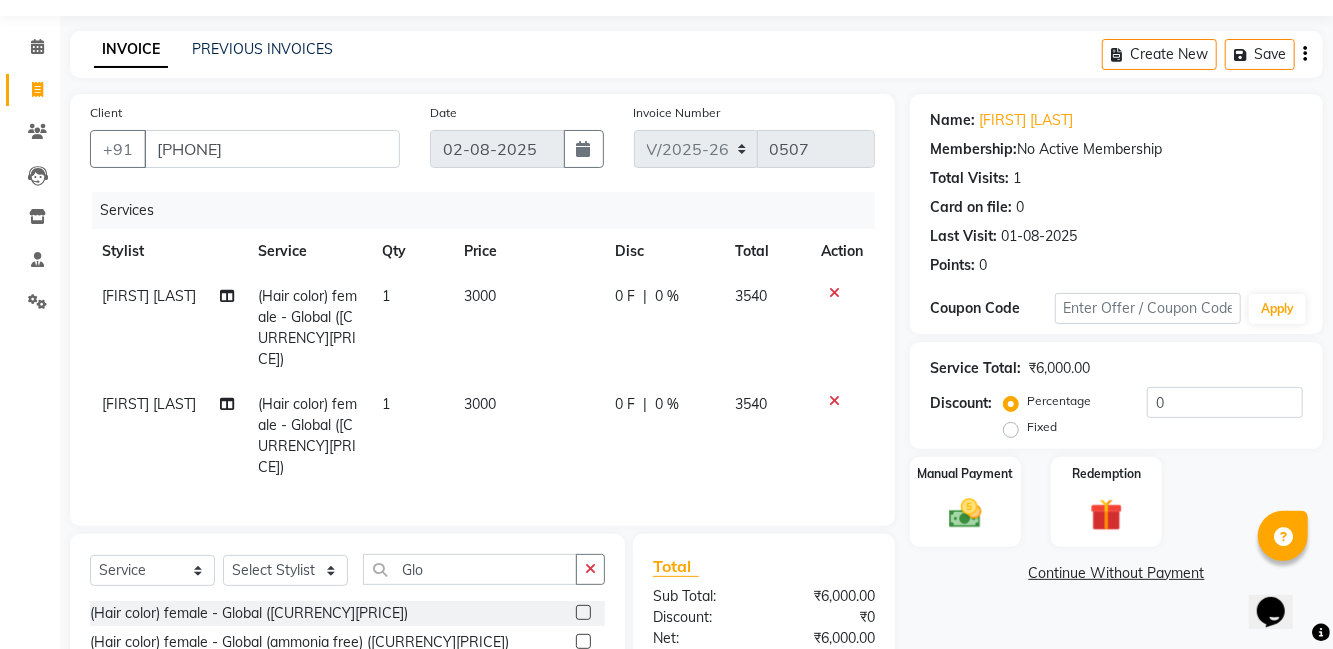 click on "3000" 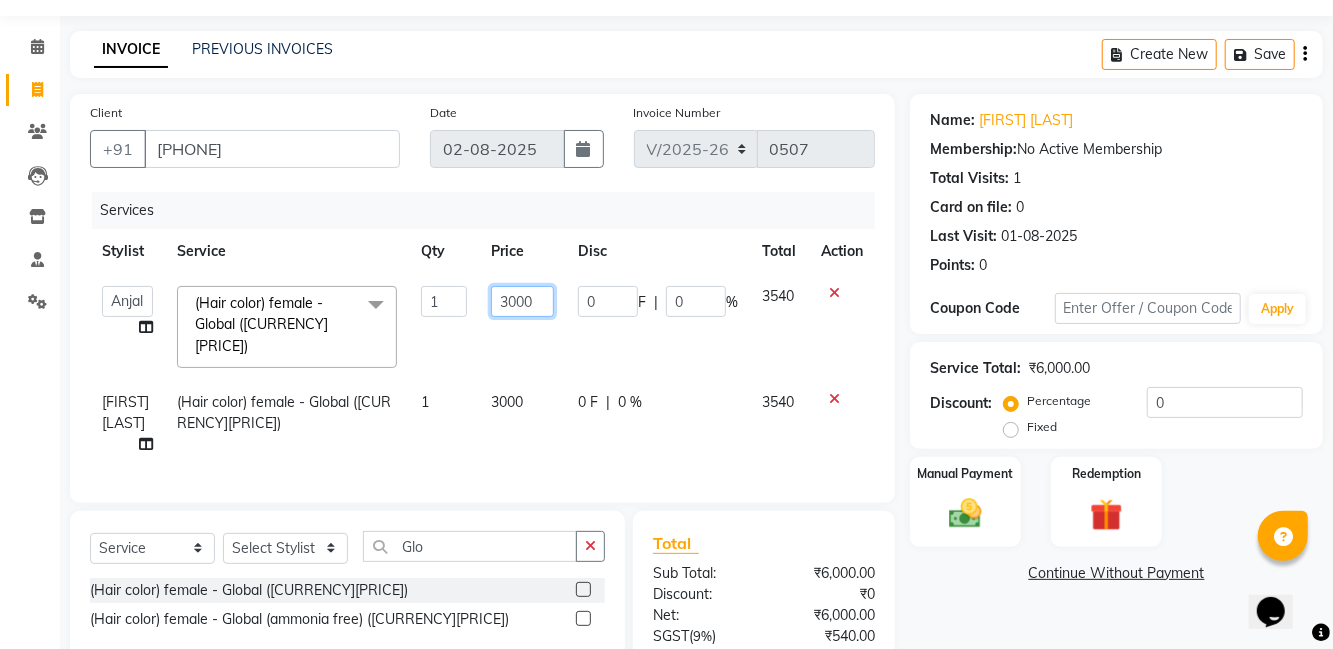 click on "3000" 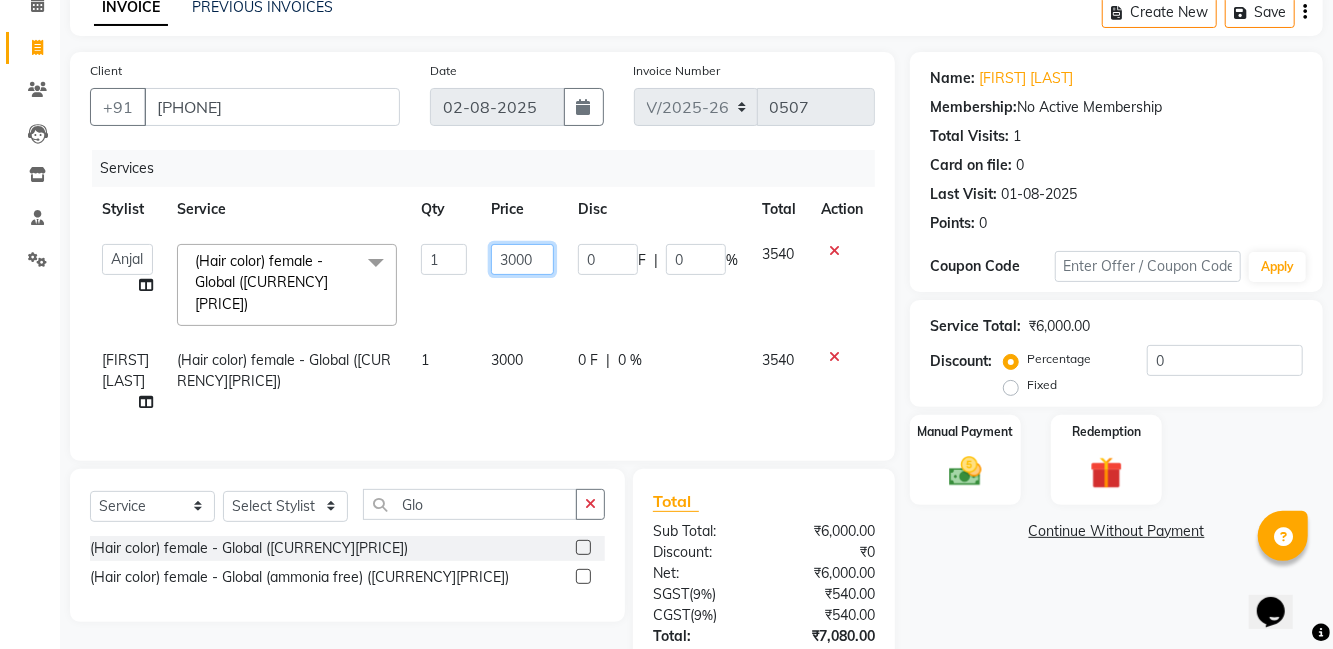 scroll, scrollTop: 104, scrollLeft: 0, axis: vertical 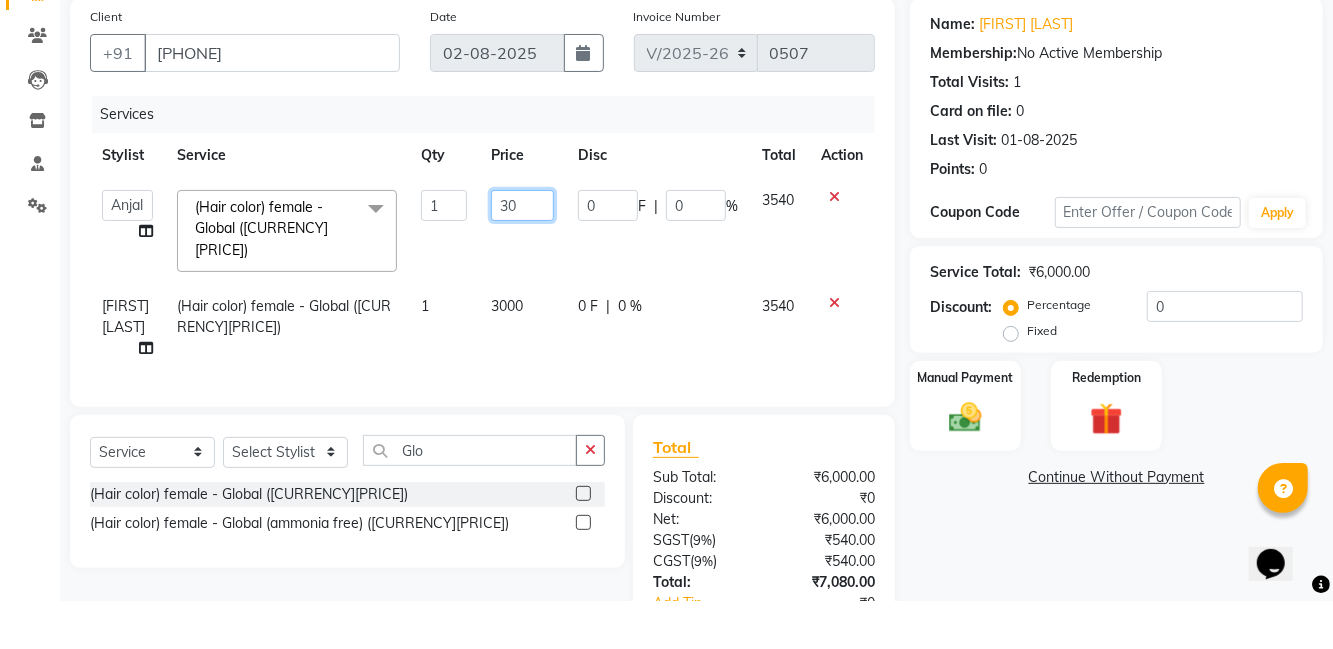 type on "3" 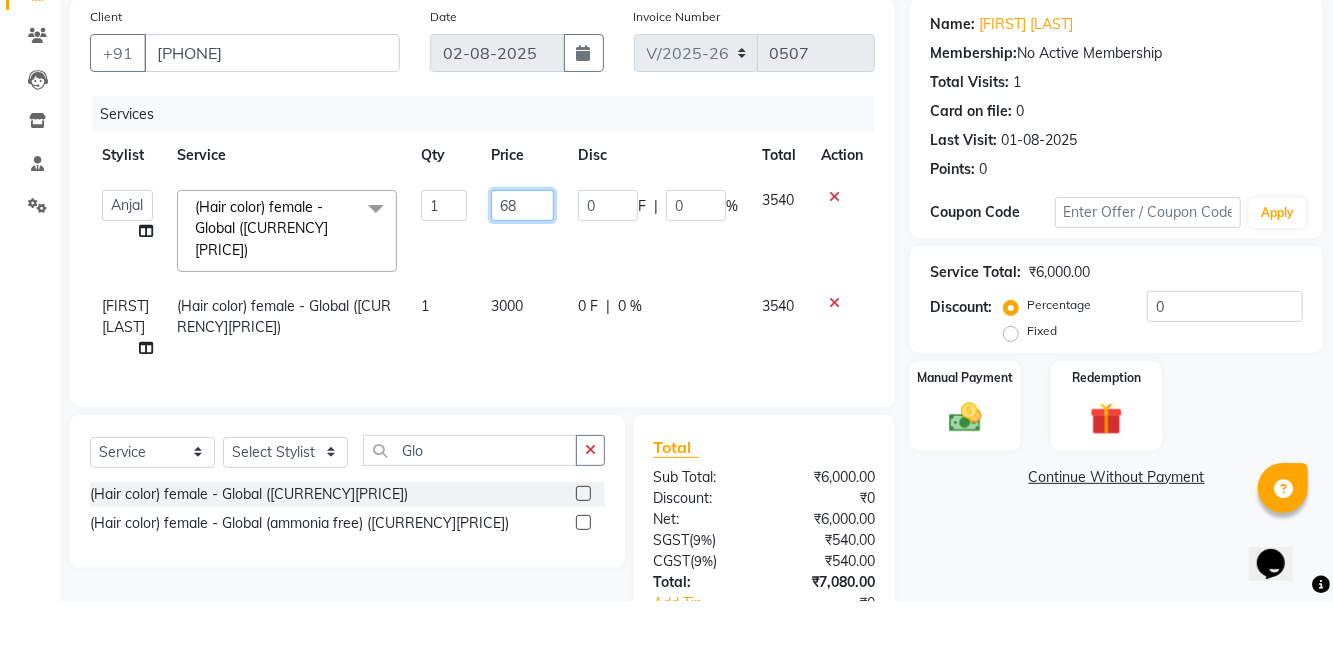 type on "6" 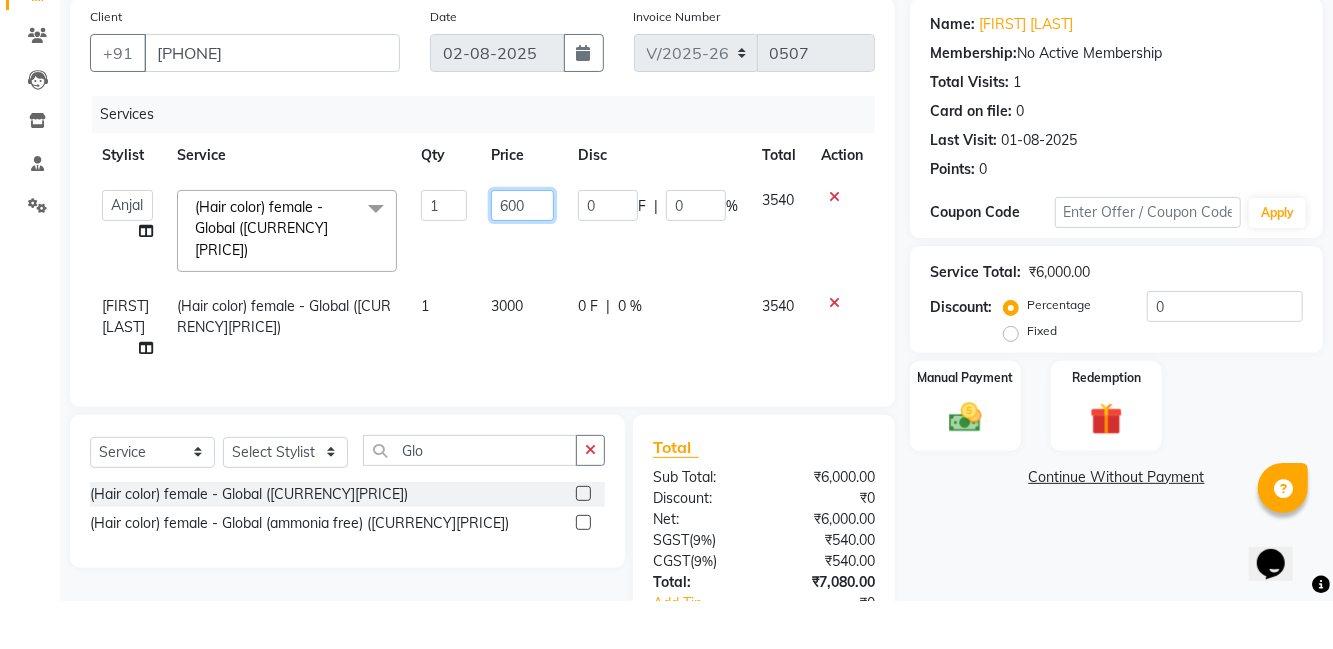 type on "6000" 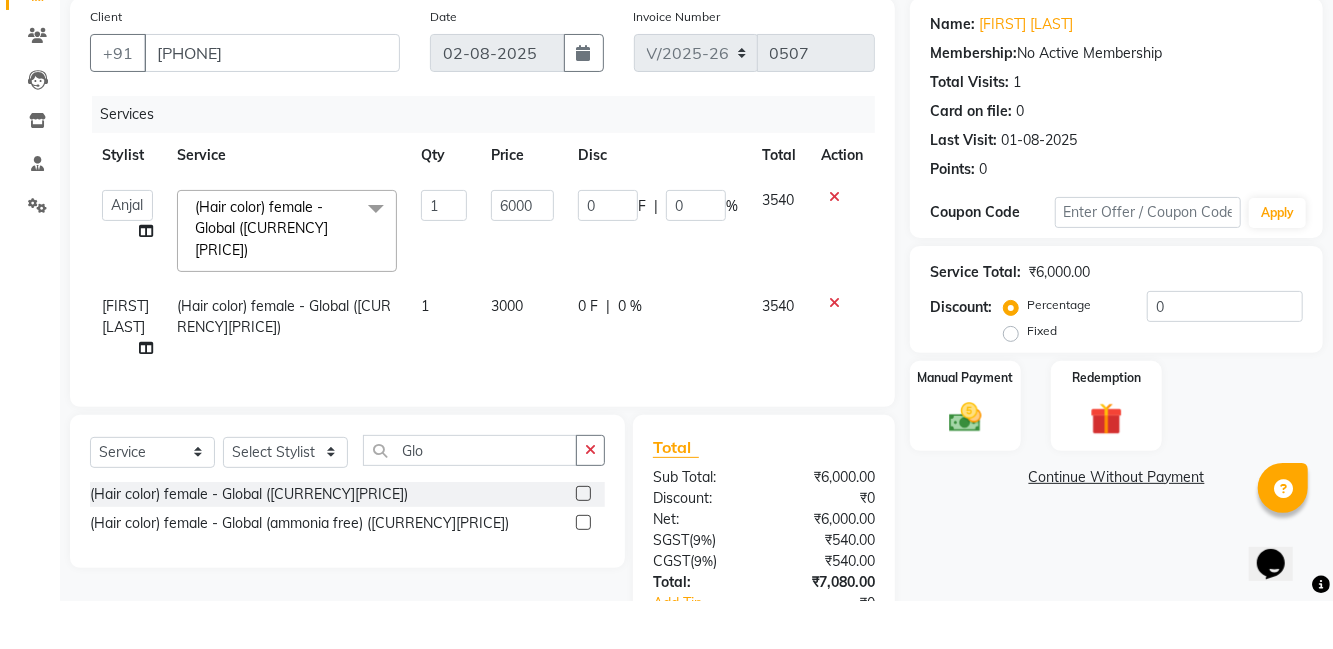 click on "Name: [FIRST]  Membership:  No Active Membership  Total Visits:  1 Card on file:  0 Last Visit:   [DATE] Points:   0  Coupon Code Apply" 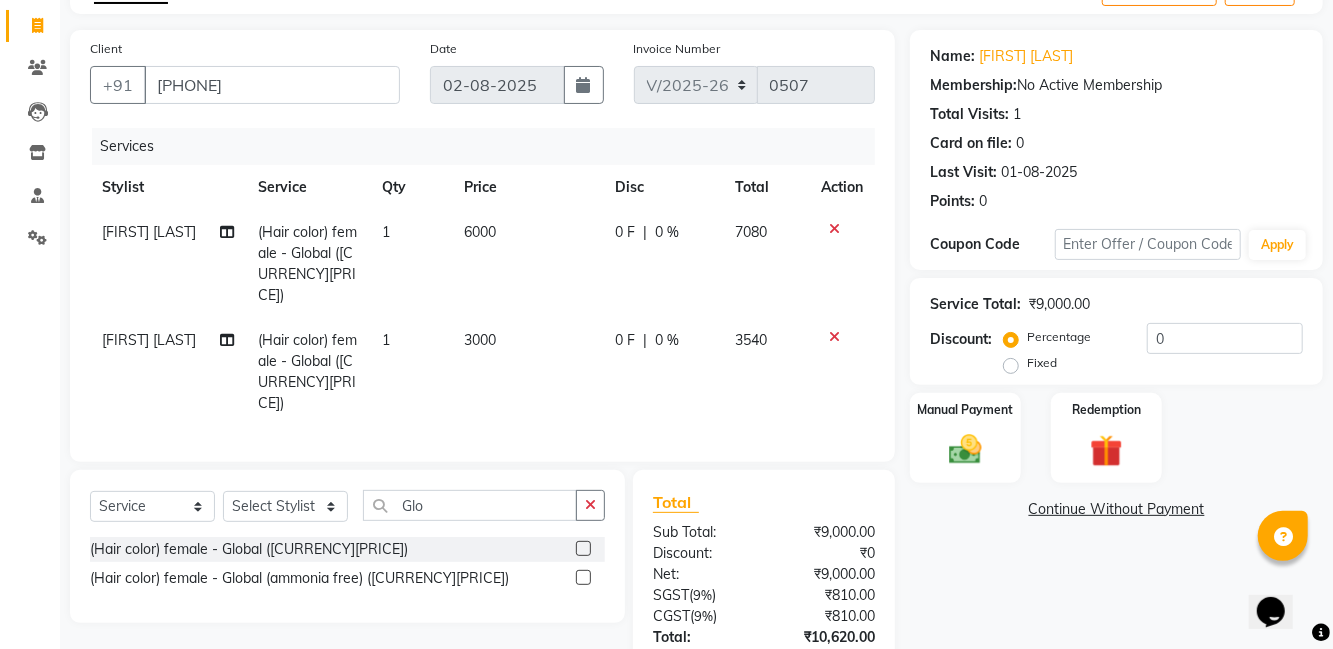 click on "6000" 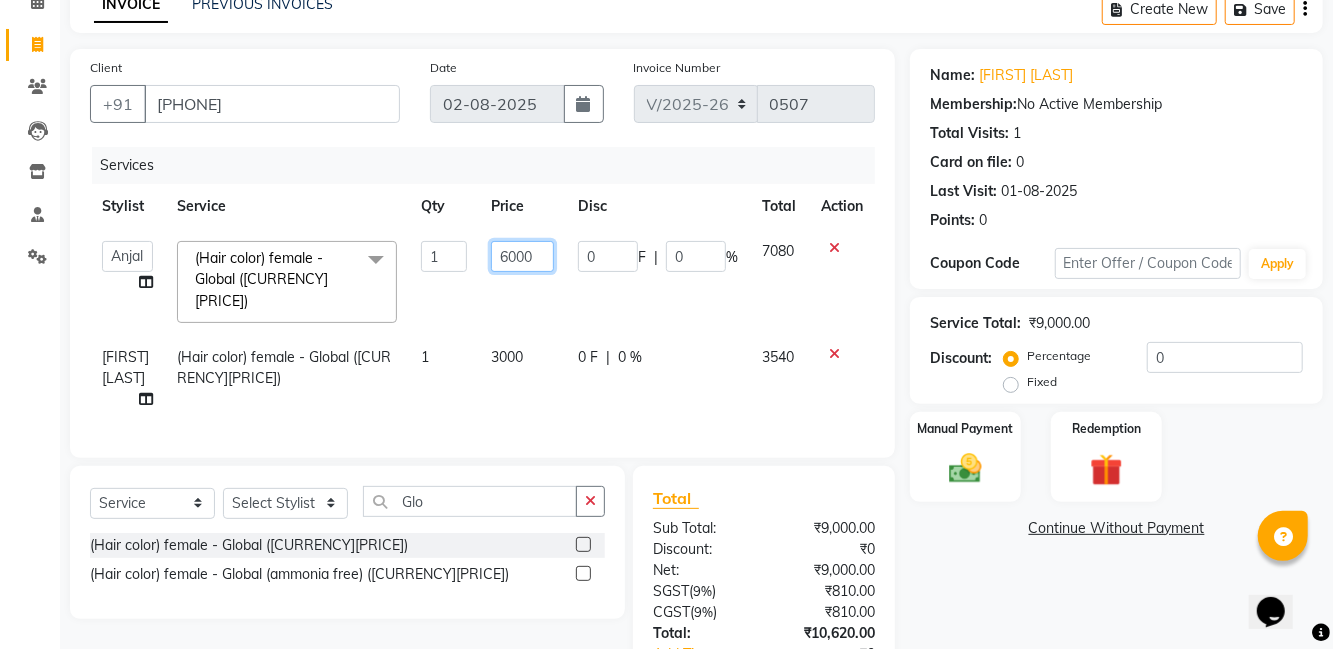 click on "6000" 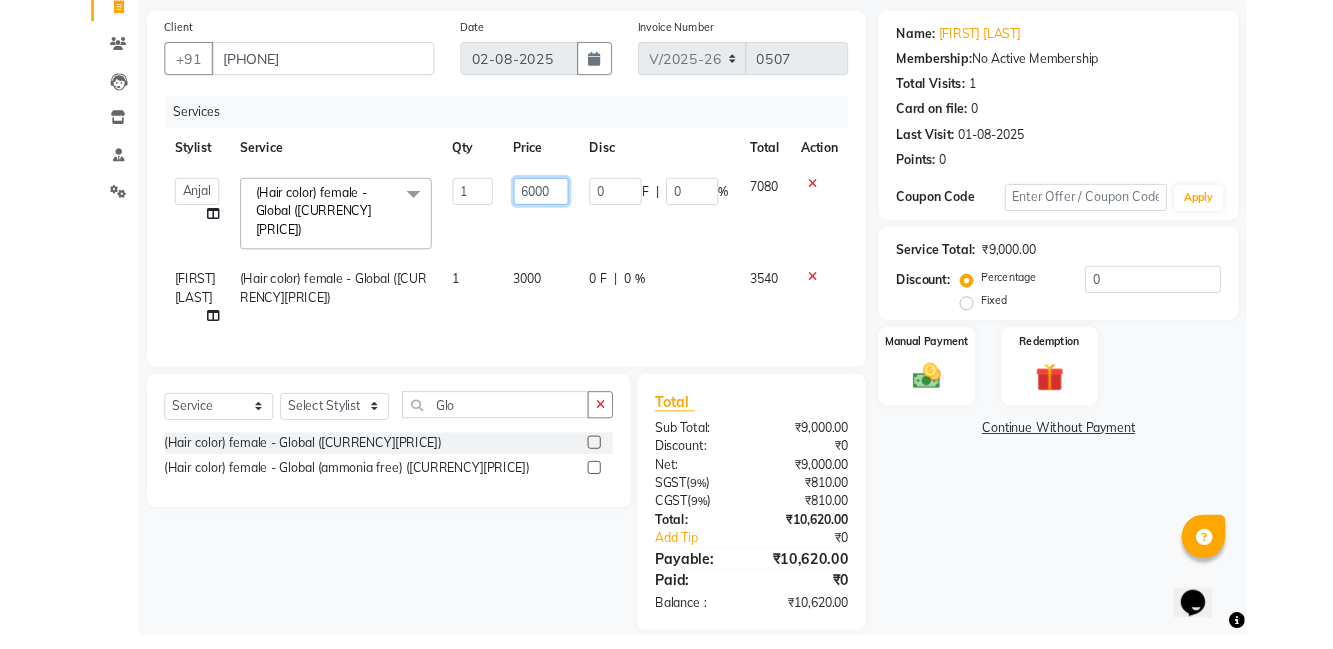 scroll, scrollTop: 121, scrollLeft: 0, axis: vertical 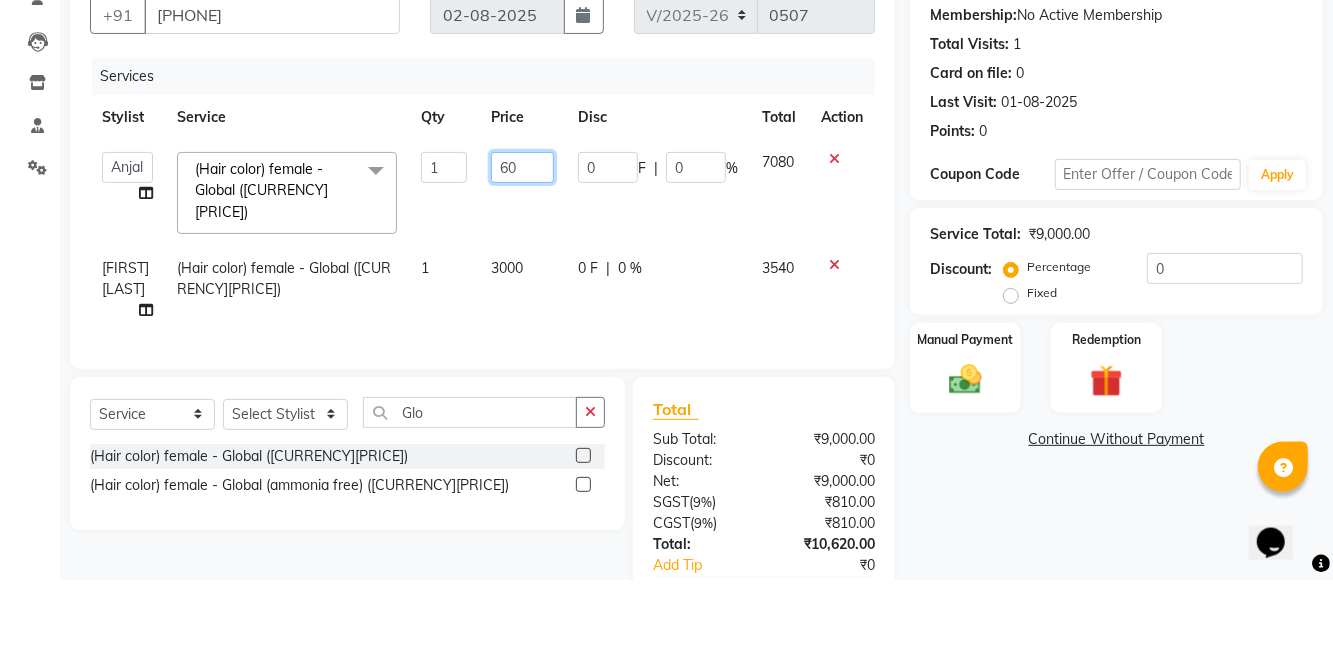 type on "6" 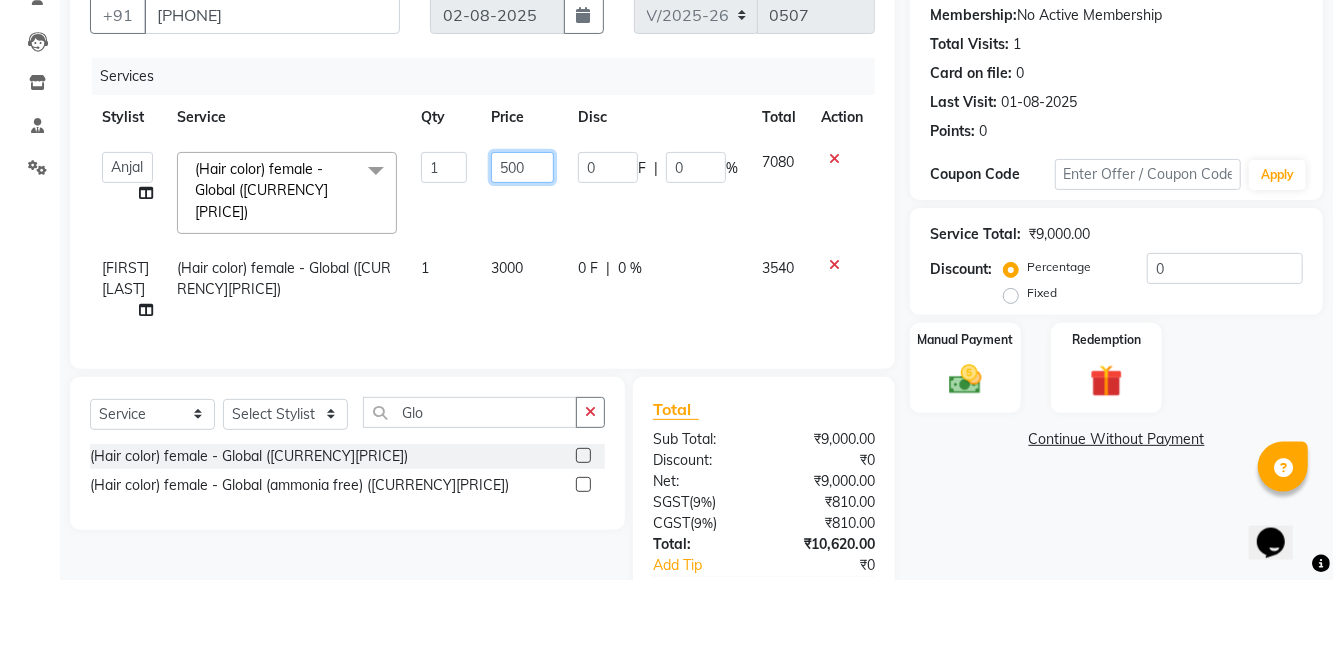 type on "5000" 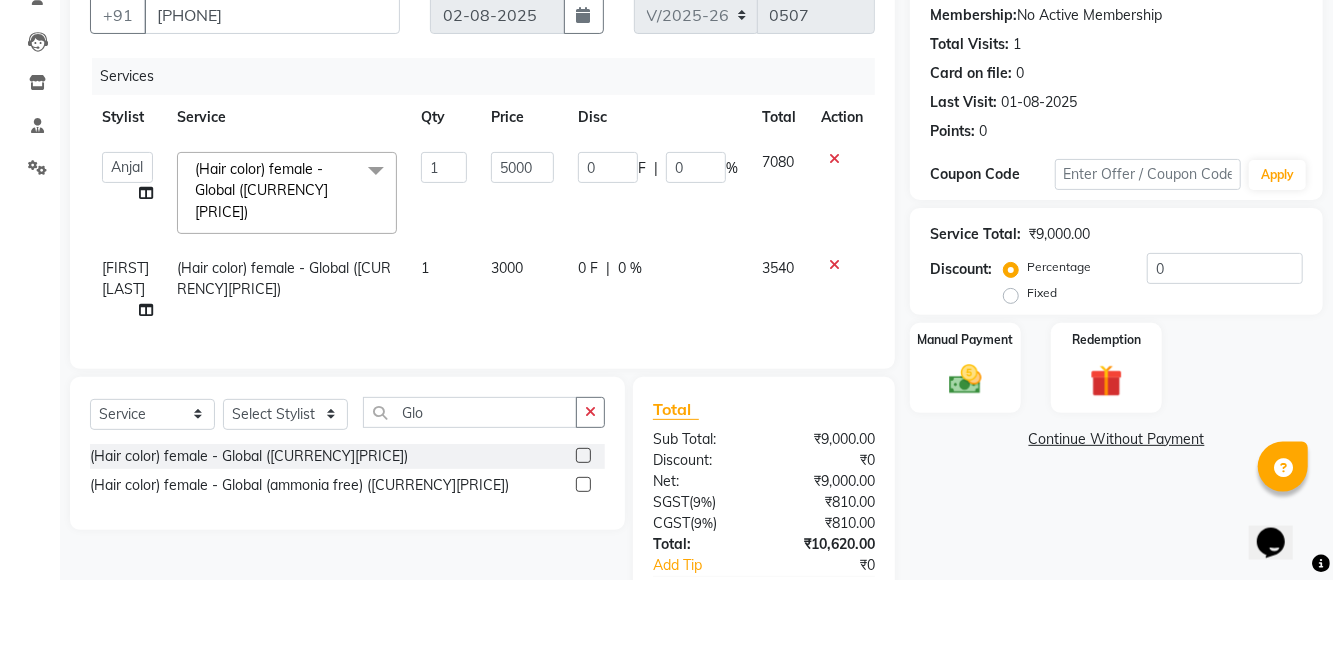 click on "Client +[PHONE] Date [DATE] Invoice Number V/2025 V/2025-26 0507 Services Stylist Service Qty Price Disc Total Action  [FIRST]   [FIRST]   [FIRST]   [FIRST]   [FIRST]   La perle   [FIRST]   [FIRST]   [FIRST]   [FIRST]    [FIRST]   [FIRST]   [FIRST]   [FIRST]  (Hair color) female - Global (₹3000)  x (Skin Rituals ) both - Kanpeki dermasyl (₹3000) (Skin Rituals ) both - Goldsheen Ritual (₹2000) (Skin Rituals ) both - Bamboo Charcoal Ritual (₹1500) (Skin Rituals ) both - Kanpeki 2.0 (₹3200) (Skin Rituals ) both - Frutsu (₹2000) (Skin Rituals ) both - Kanpeki 2.0 (₹3200) (Skin Rituals ) both - Mud Mask Ritual (₹2500) (Skin Rituals ) both - O3+Whitning & Seaweed Range (₹2000) (Skin Rituals ) both - O3+ Rejuvinating Range (₹2800) (Skin Rituals ) both - Hydra Facial (₹4000) Luzo services  (₹8475) Foot massage  (₹600) Rubber mask (₹600) (dtan / Bleach ) both - Normal Dtan (₹450) (dtan / Bleach ) both - Brand dtan (₹550) 1 5000 0 F | 0 % 1" 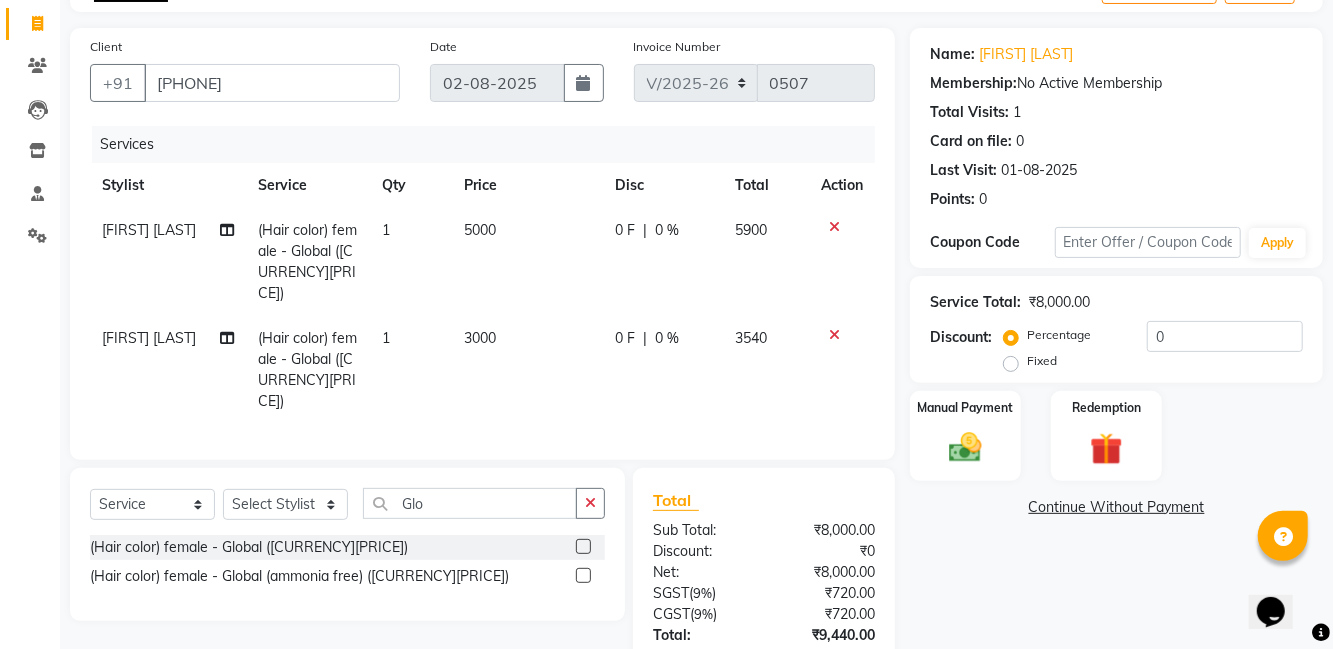 click on "3000" 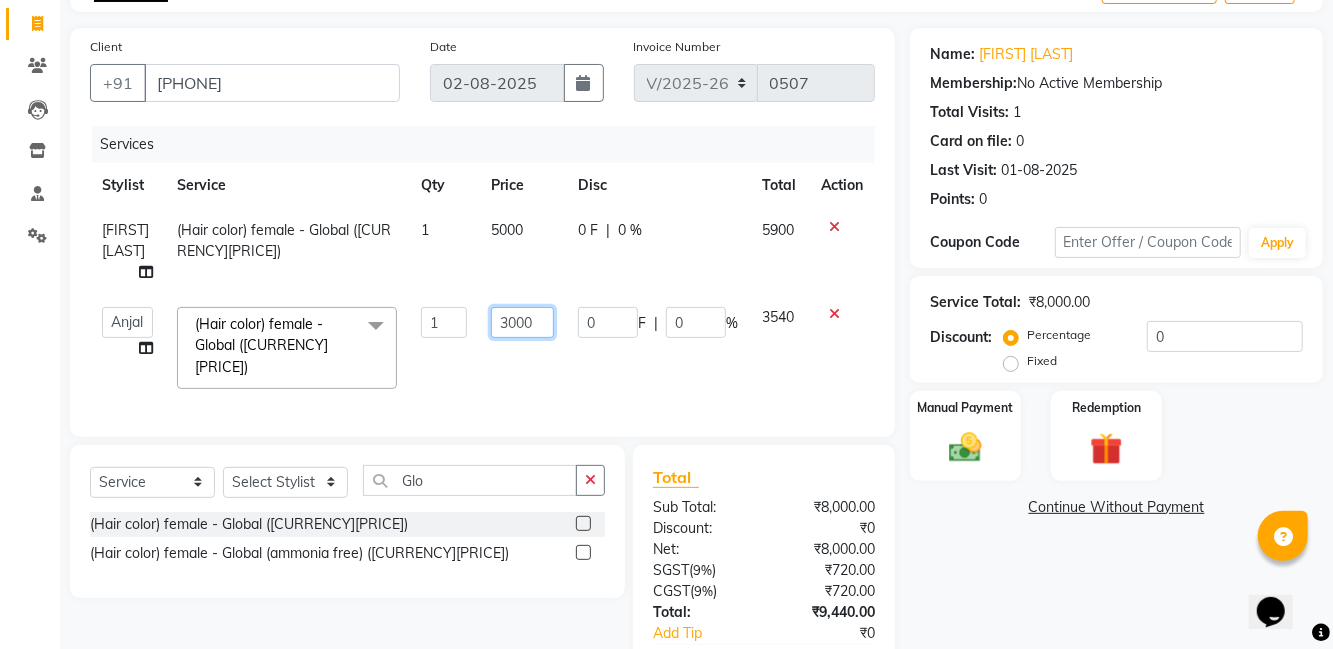 click on "3000" 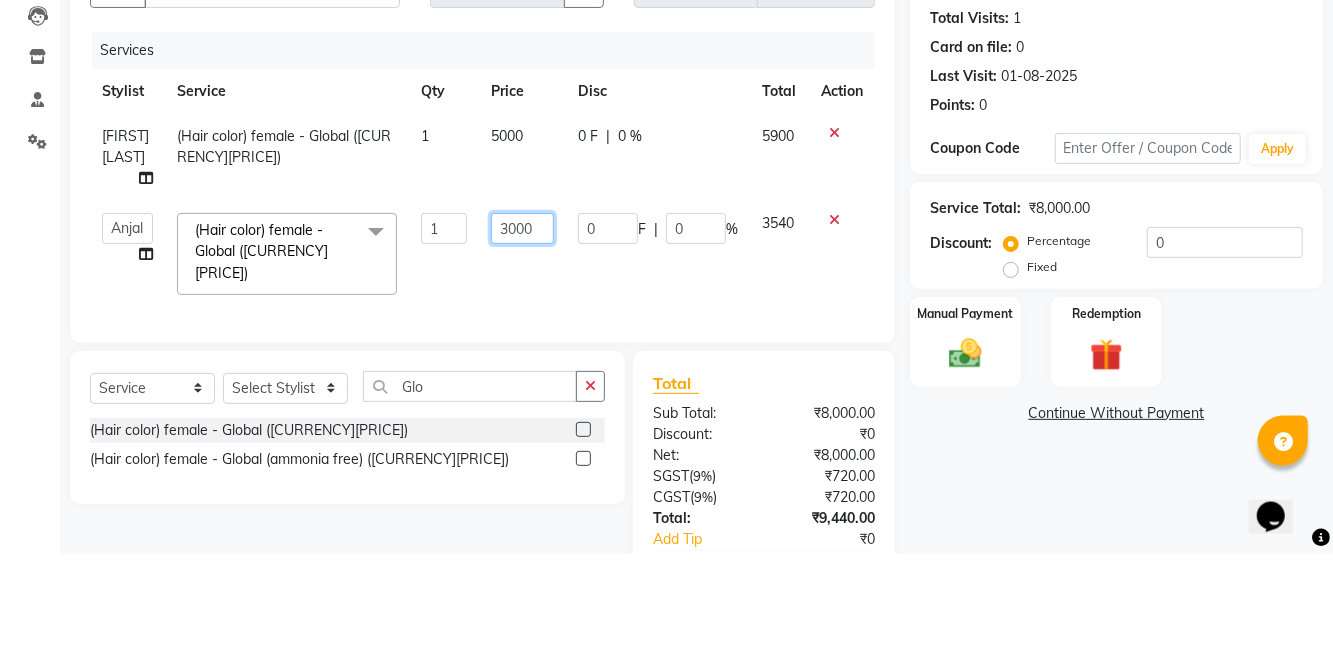 scroll, scrollTop: 122, scrollLeft: 0, axis: vertical 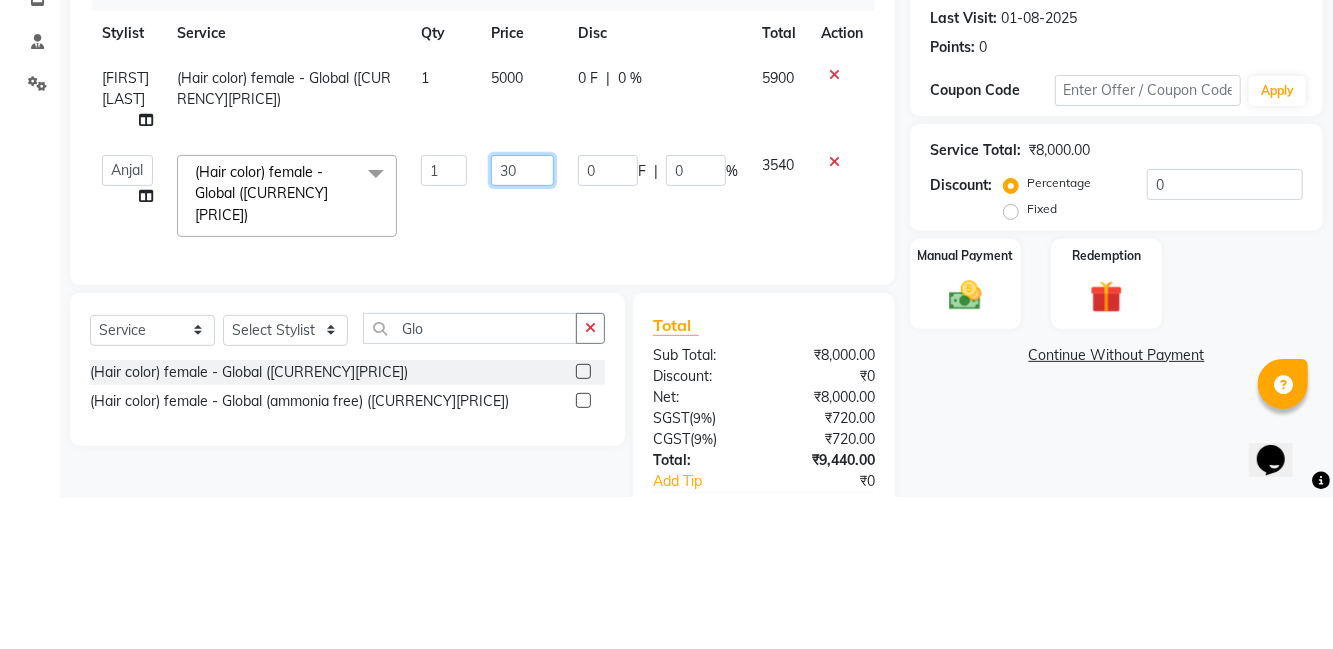 type on "3" 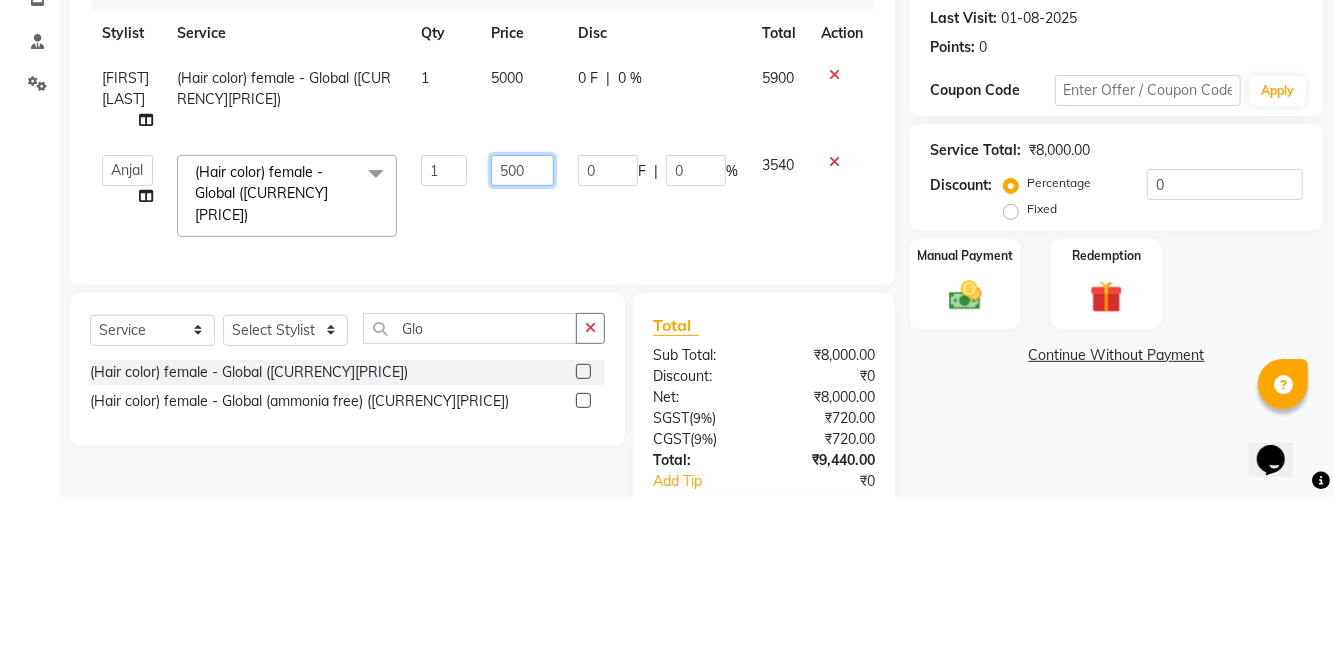 type on "5000" 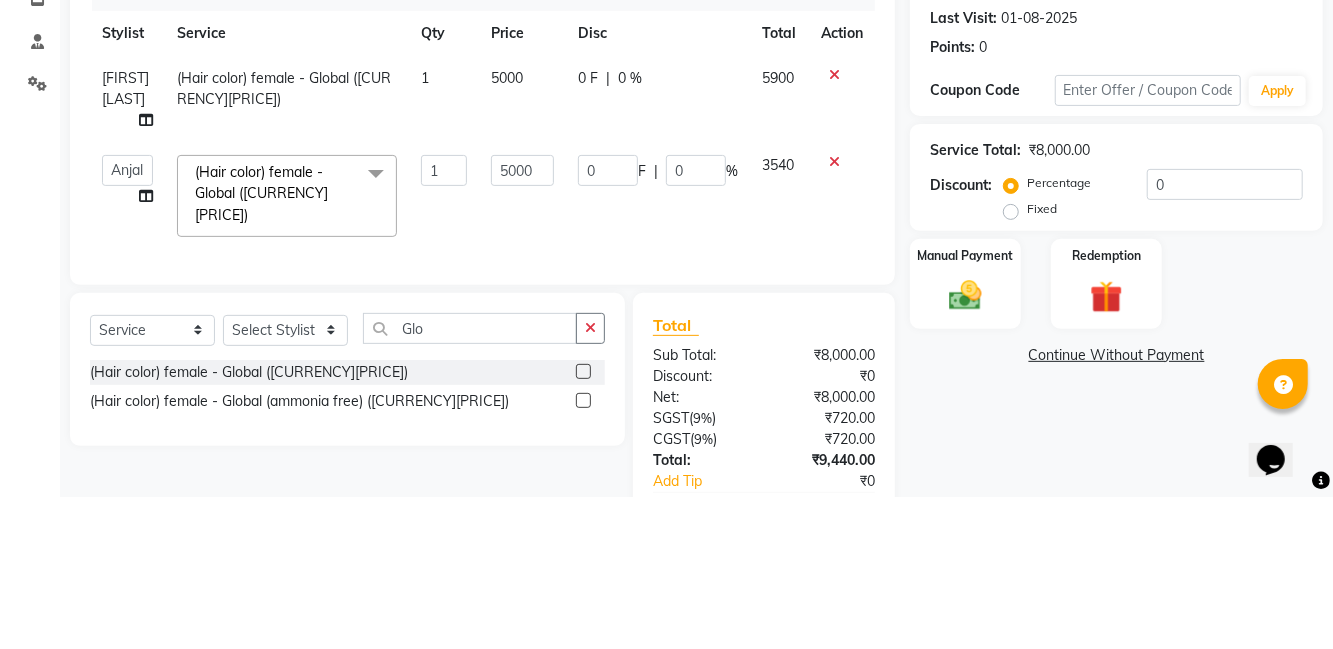click on "Manual Payment" 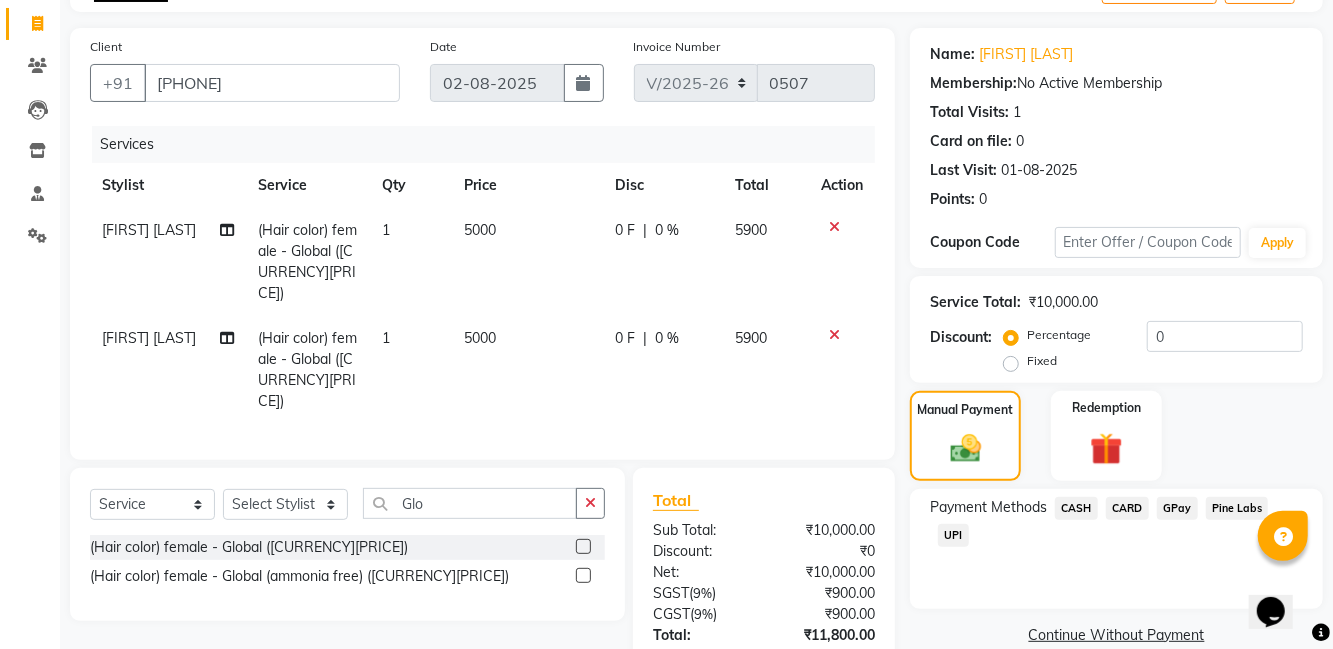 scroll, scrollTop: 125, scrollLeft: 0, axis: vertical 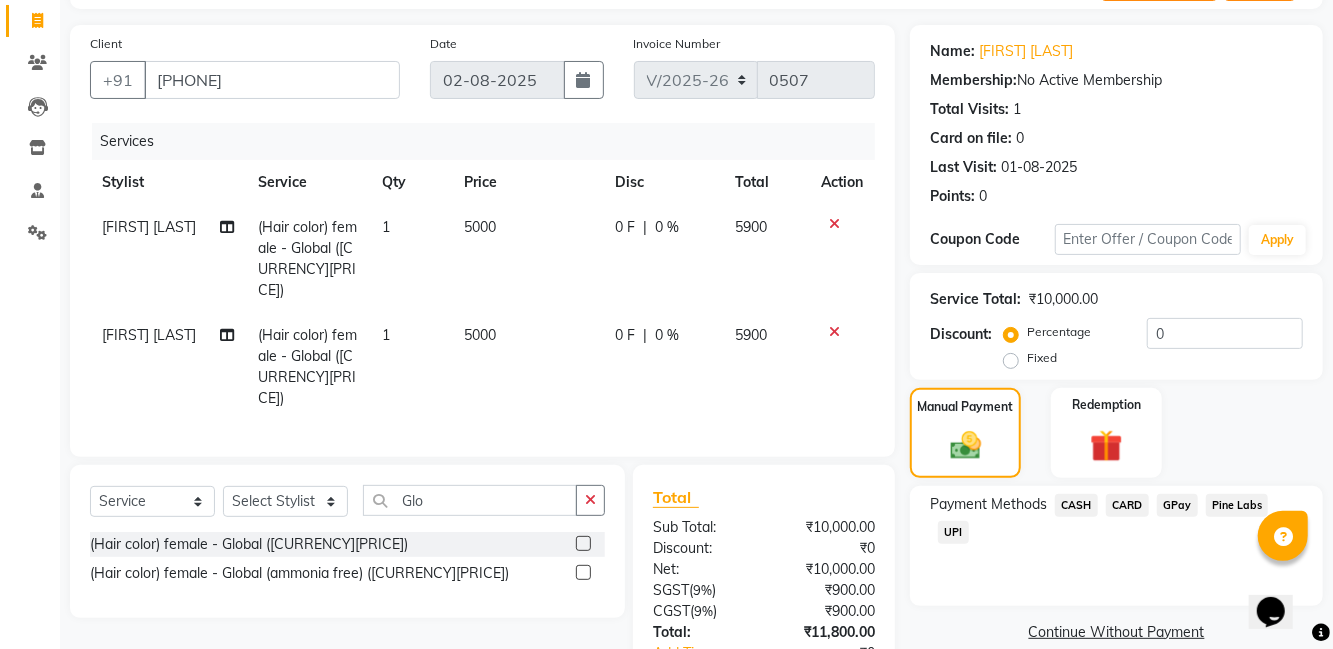 click 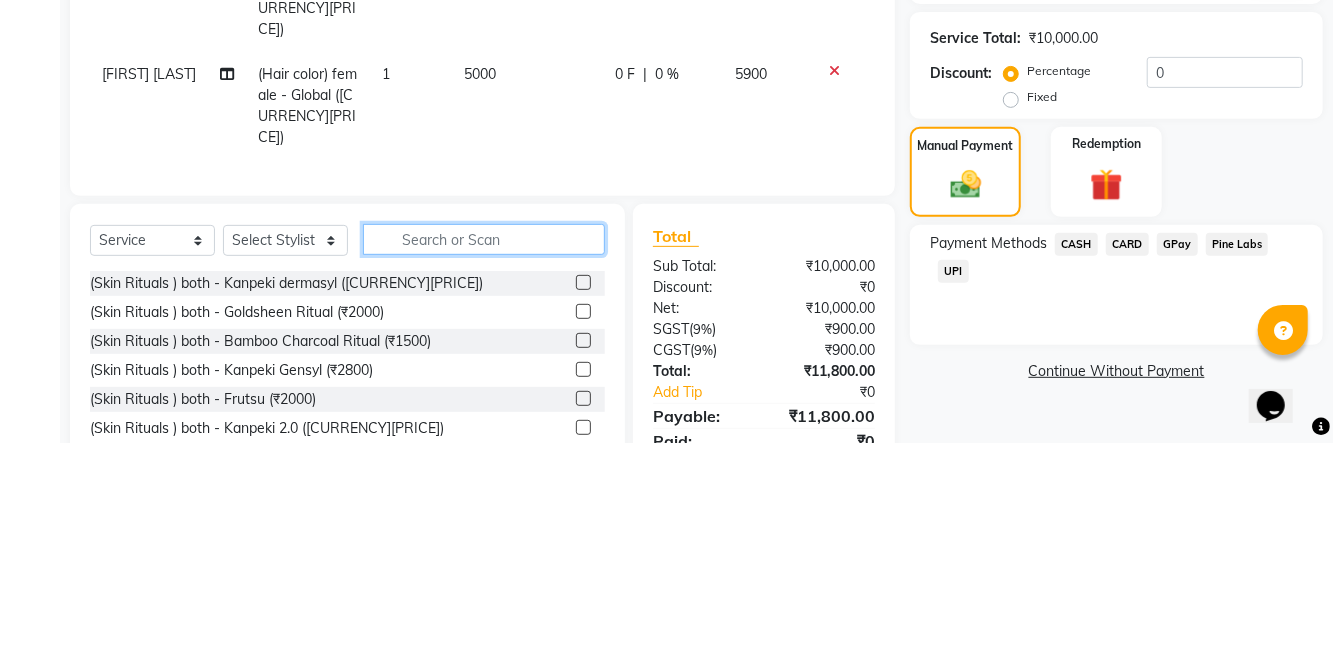 scroll, scrollTop: 180, scrollLeft: 0, axis: vertical 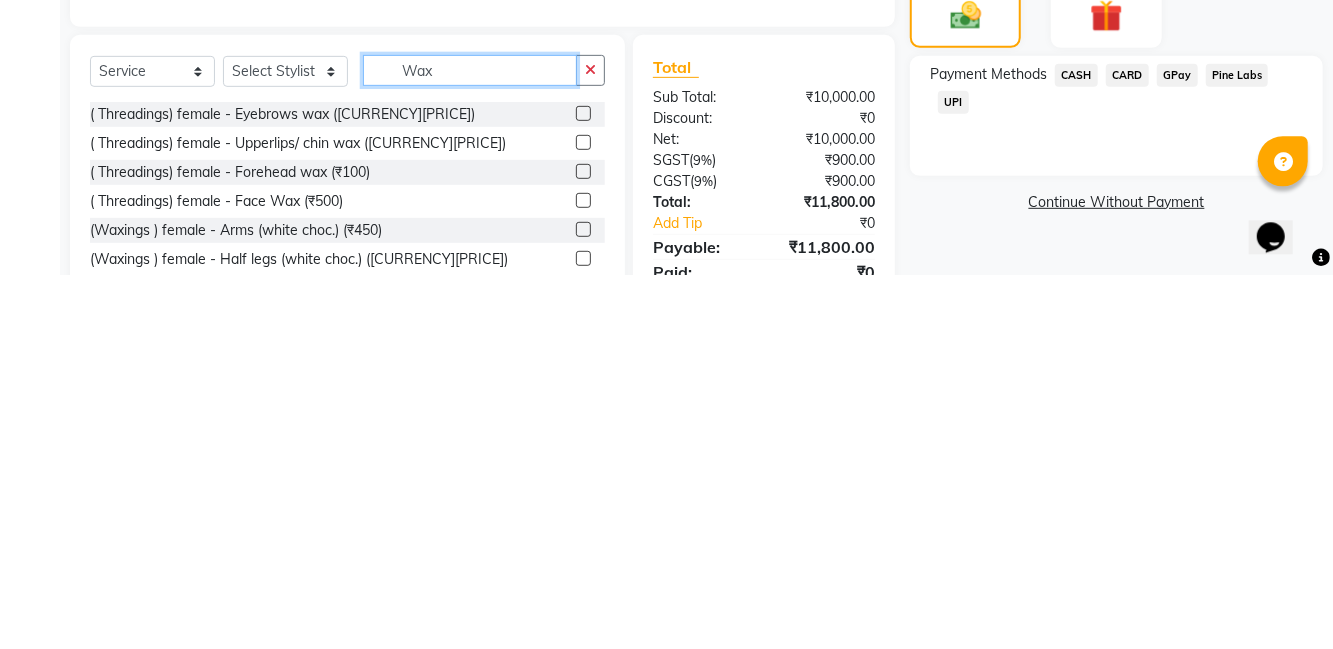 type on "Wax" 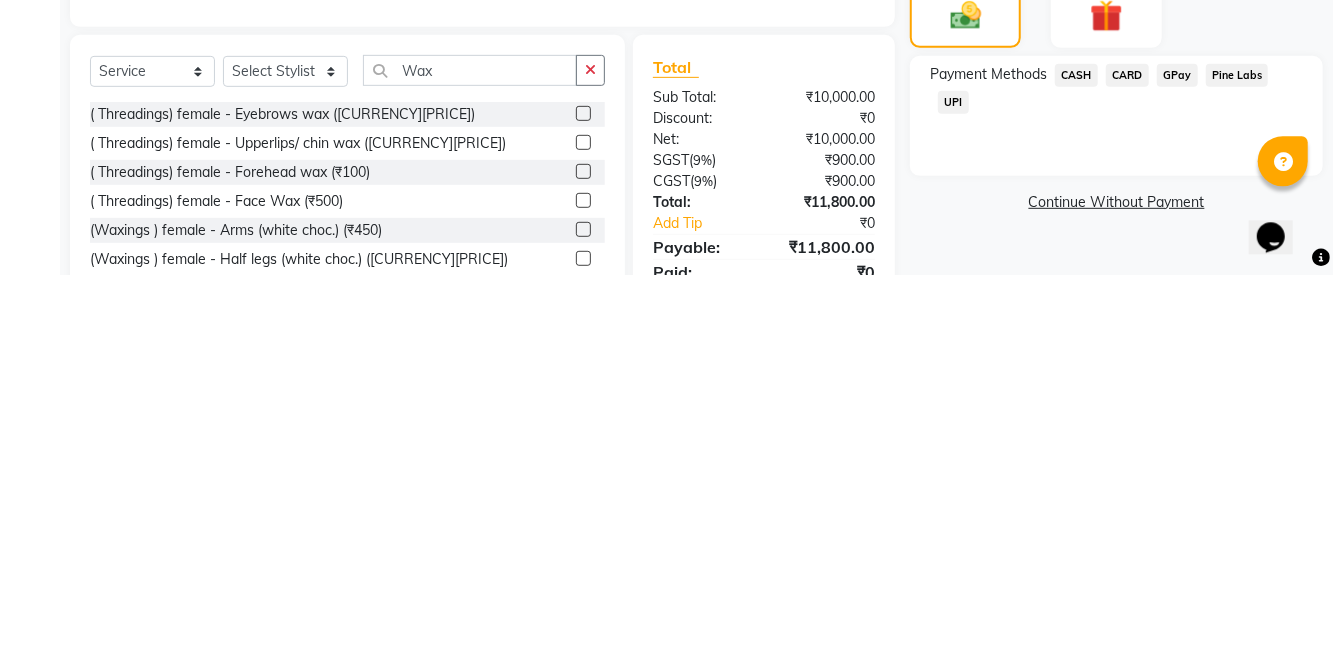 click 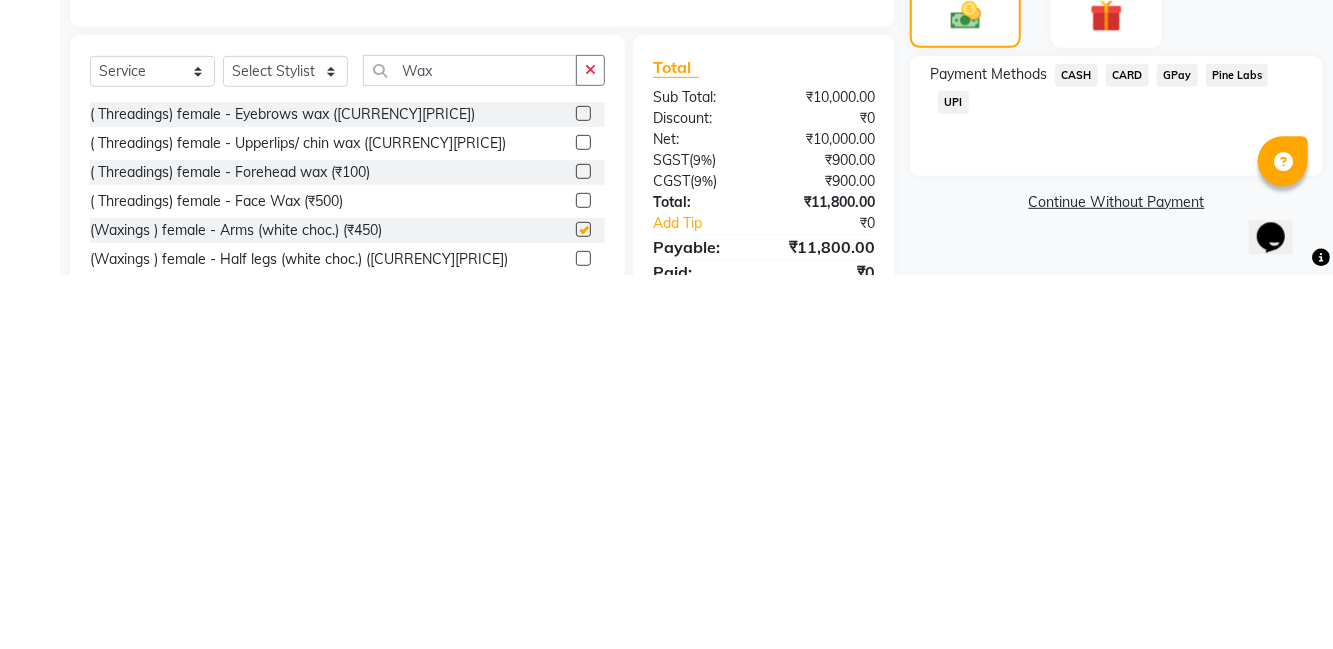 scroll, scrollTop: 180, scrollLeft: 0, axis: vertical 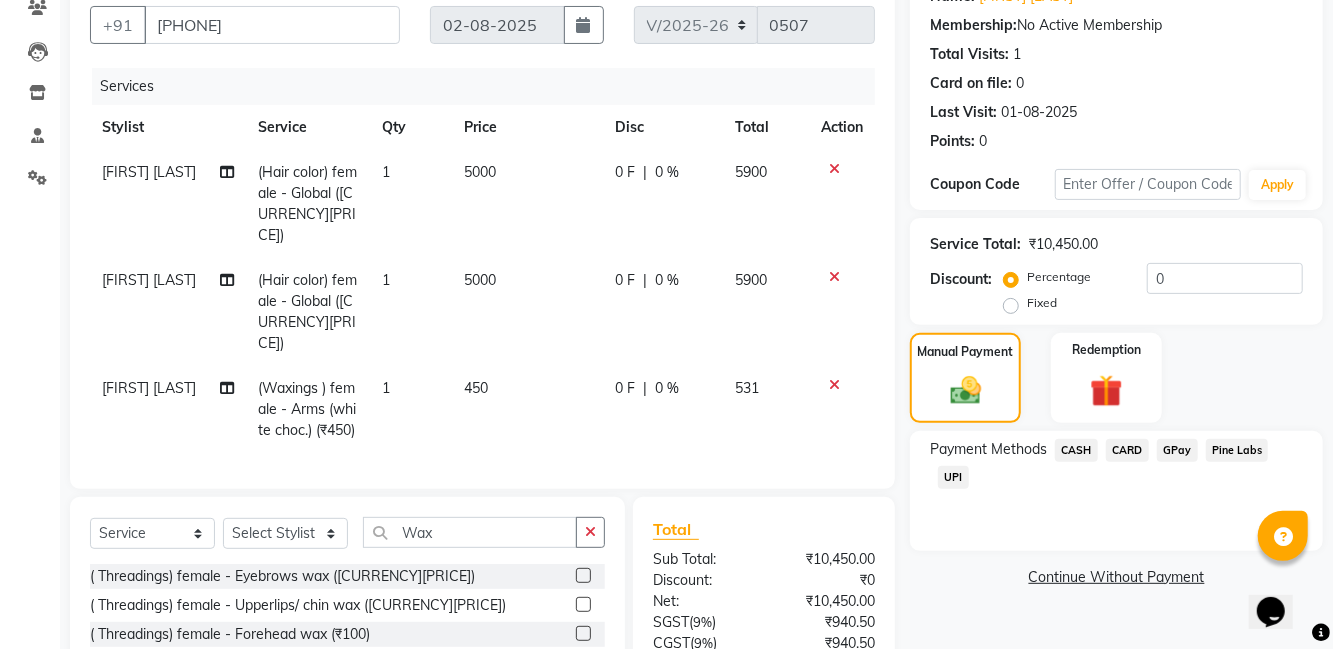 checkbox on "false" 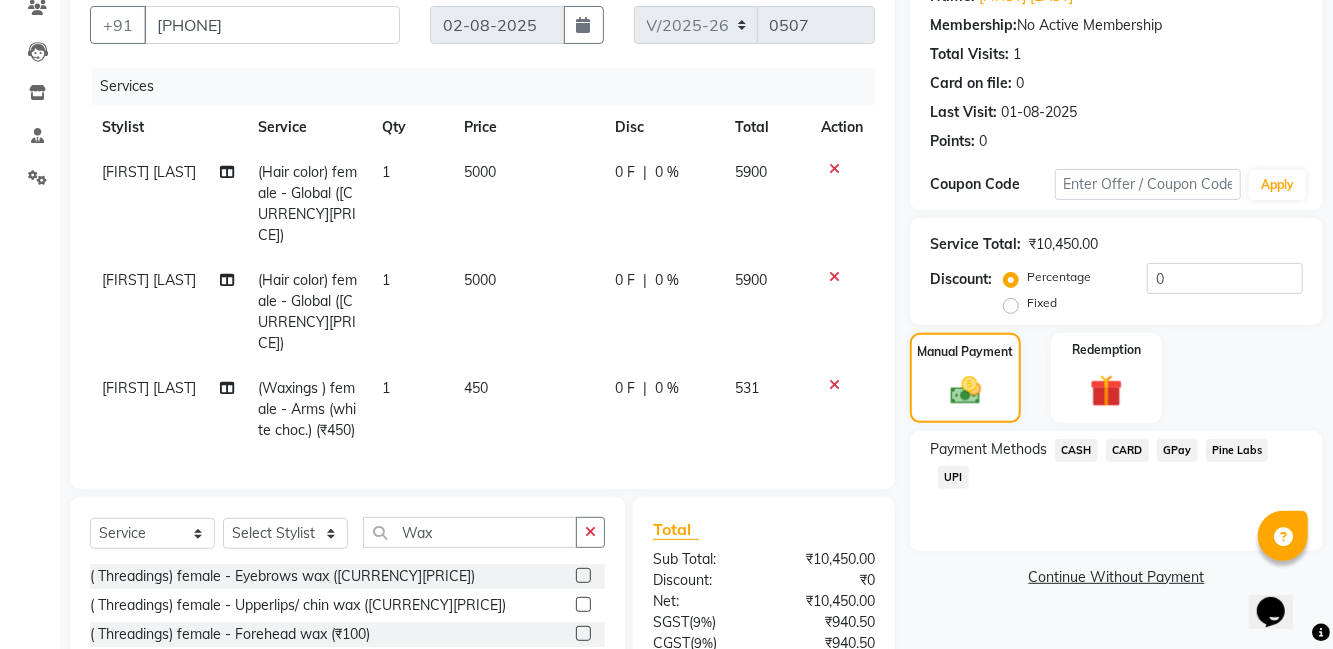click on "[FIRST] [LAST]" 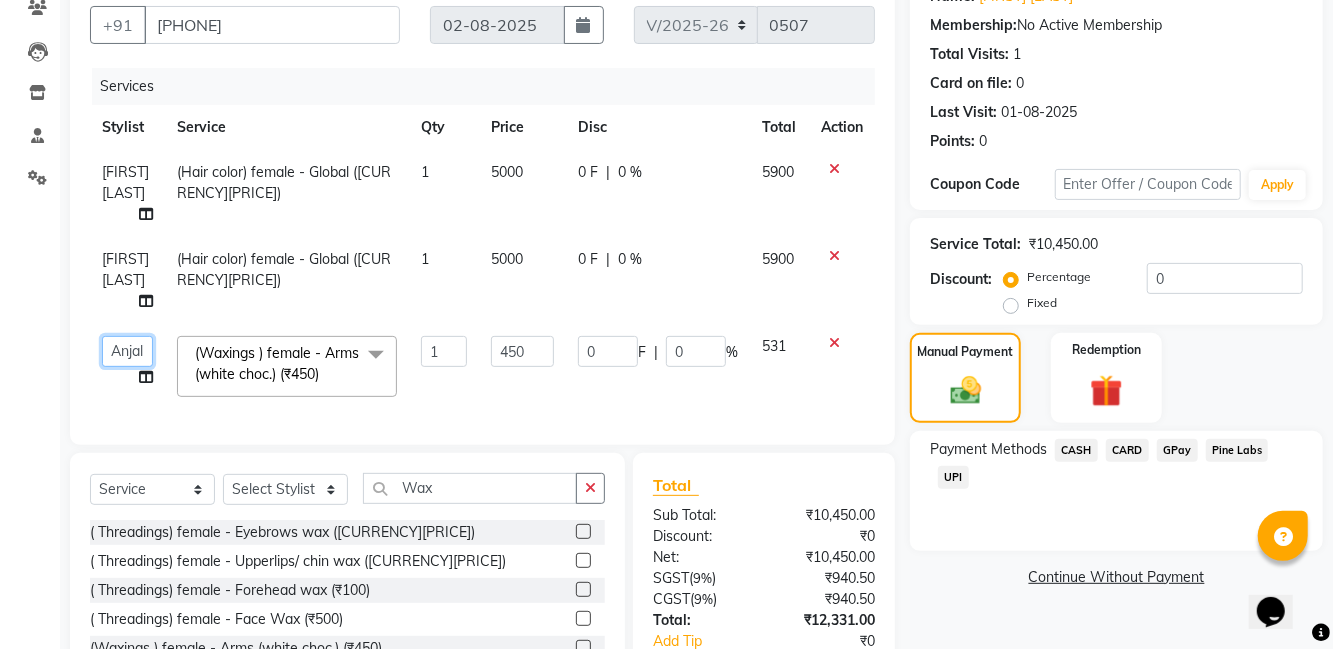 click on "Select Stylist [FIRST] [FIRST] [FIRST] [FIRST] [FIRST] La perle [FIRST] [FIRST] [FIRST] [FIRST]  [FIRST] [FIRST] [FIRST] [FIRST]" 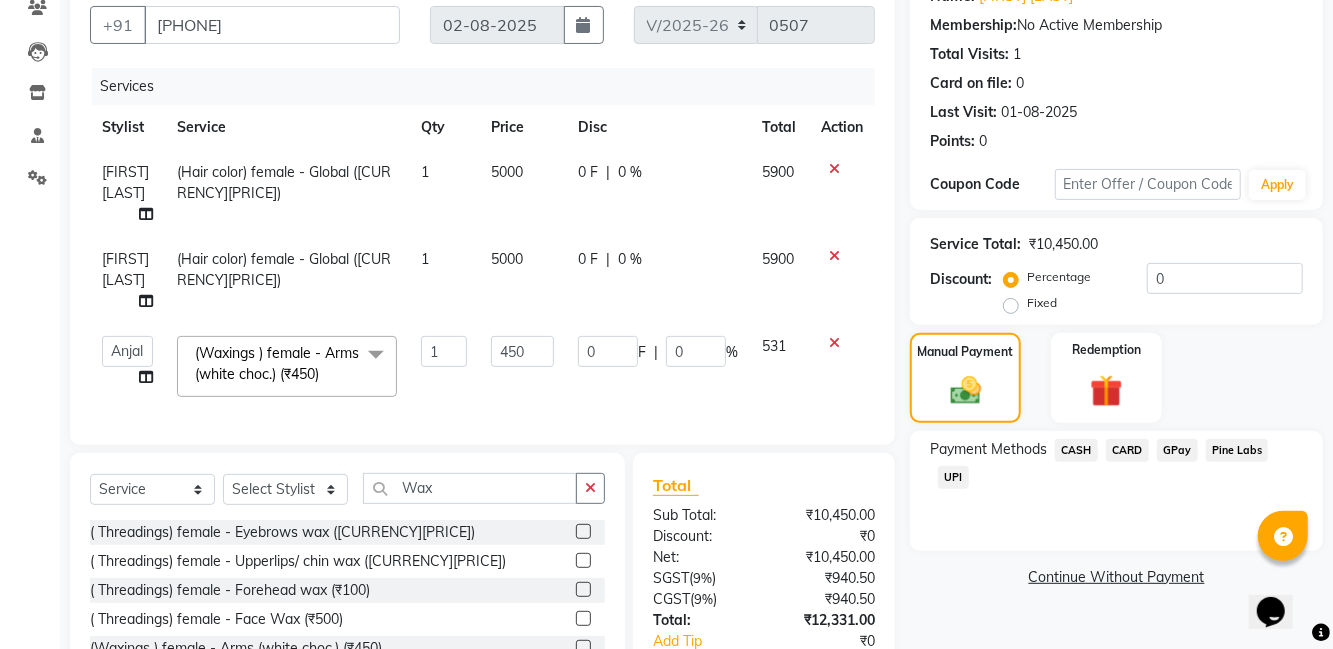 select on "[NUMBER]" 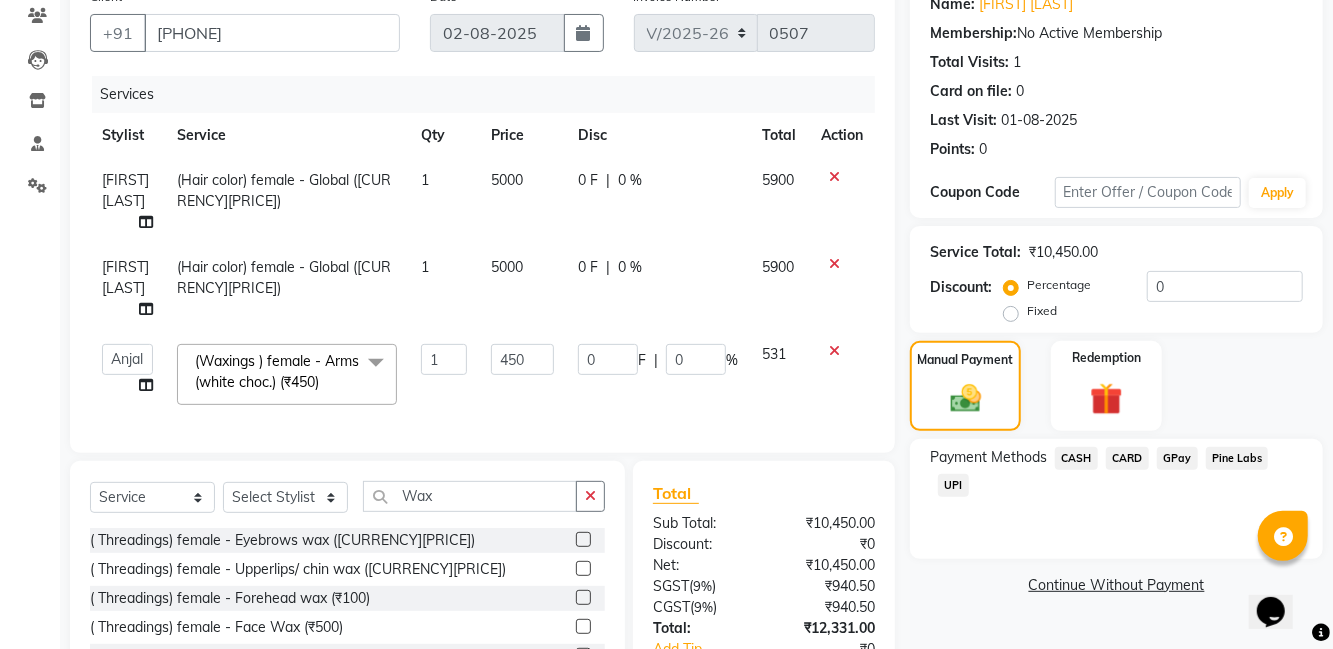 scroll, scrollTop: 168, scrollLeft: 0, axis: vertical 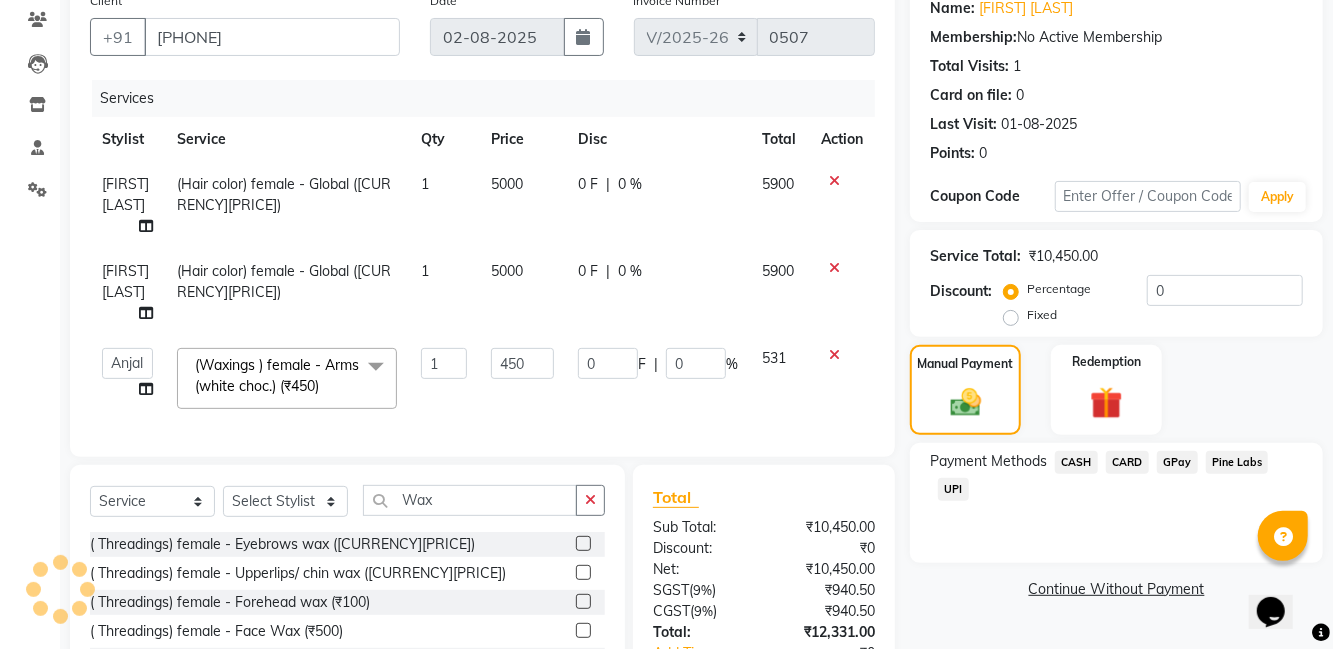 click on "Service" 